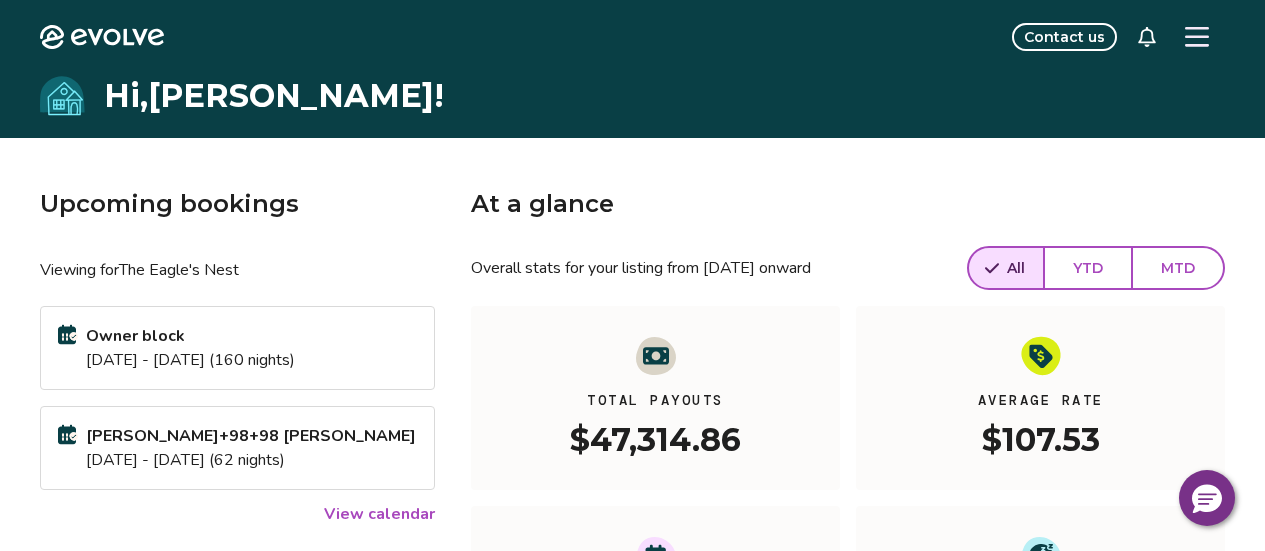 scroll, scrollTop: 0, scrollLeft: 0, axis: both 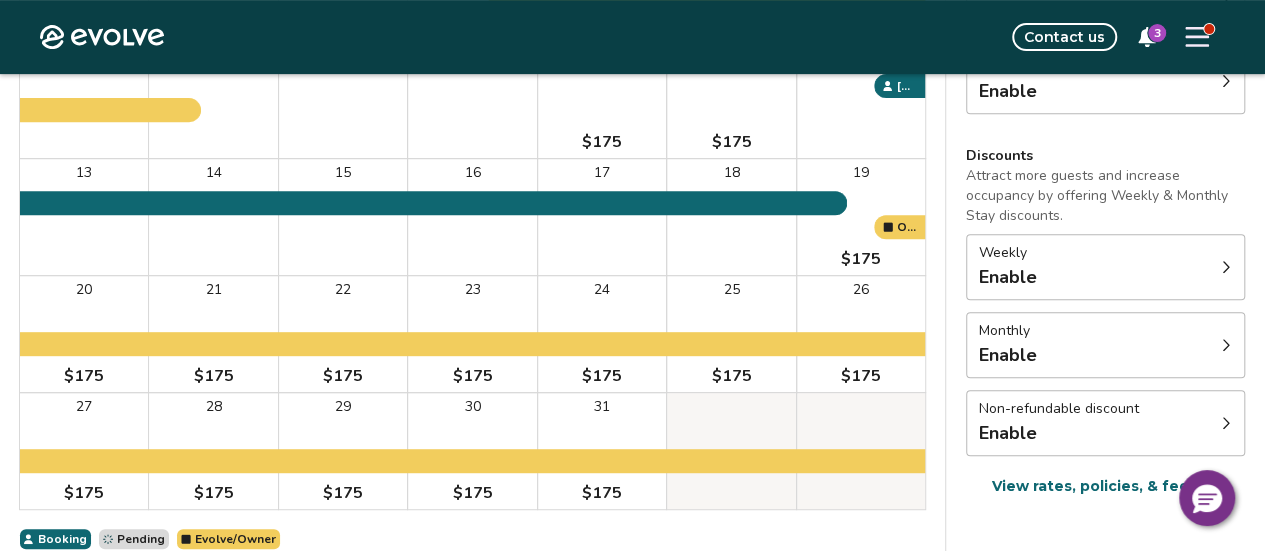 click on "Weekly Enable Monthly Enable Non-refundable discount Enable" at bounding box center (1105, 345) 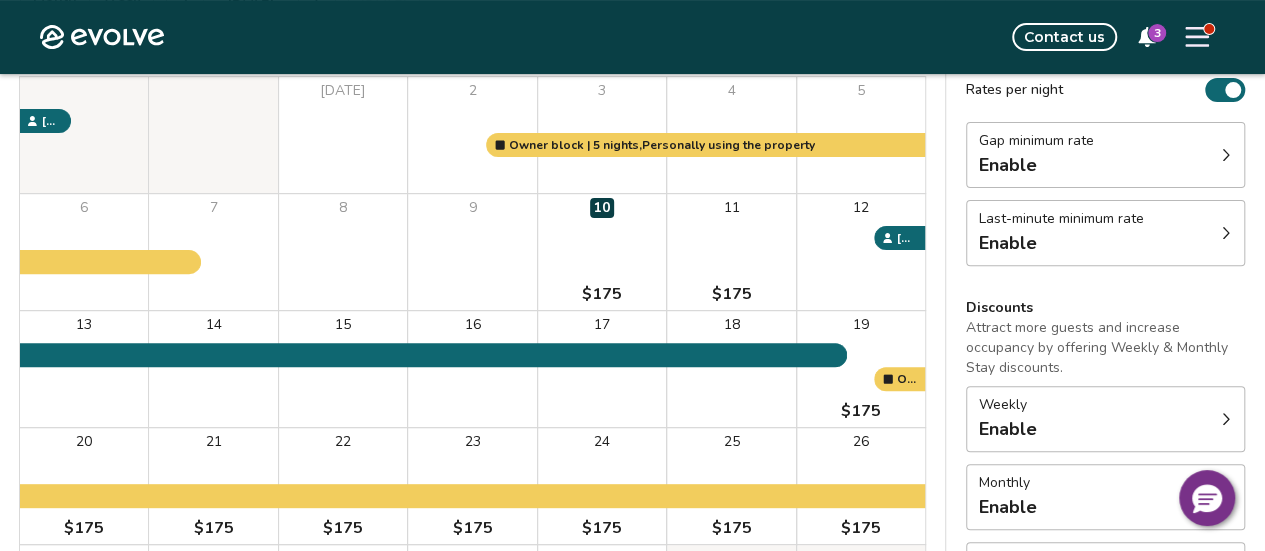 scroll, scrollTop: 227, scrollLeft: 0, axis: vertical 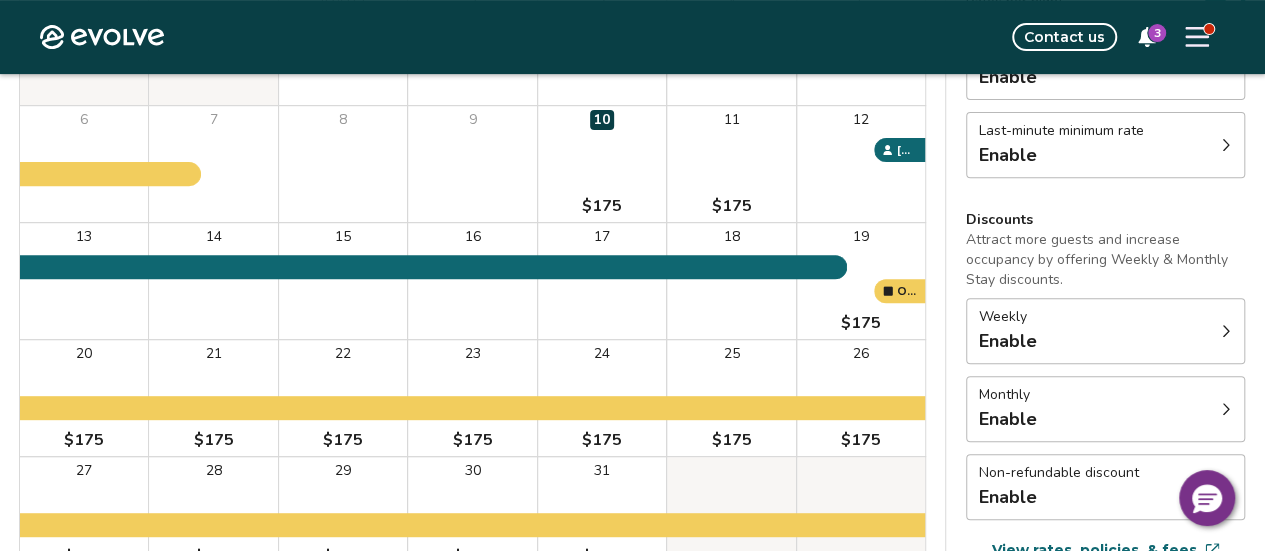 click on "Weekly Enable" at bounding box center [1105, 331] 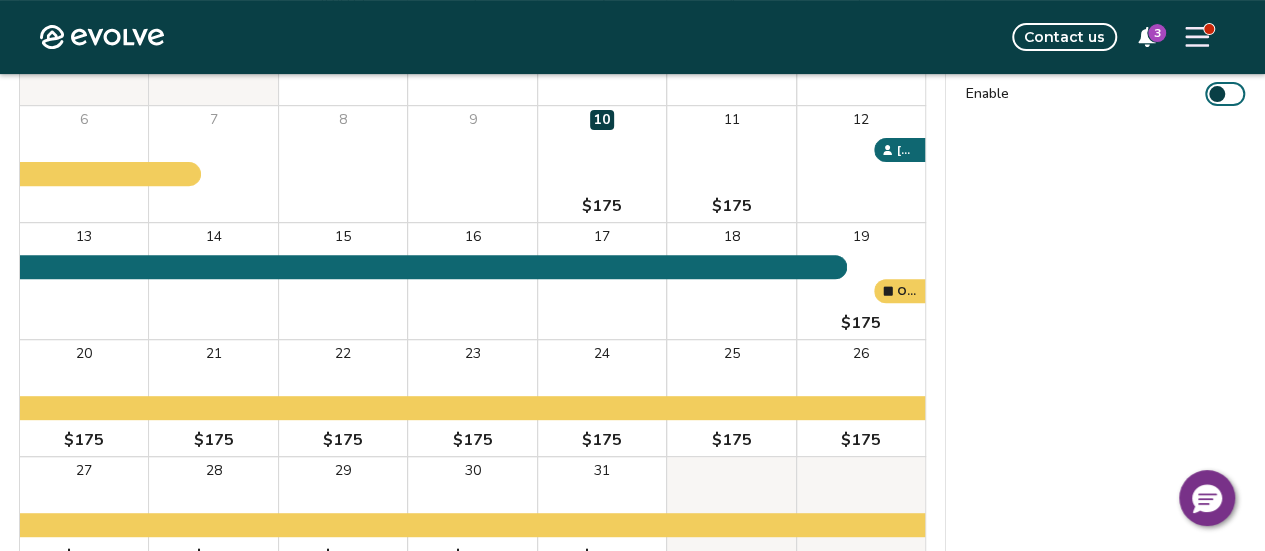 click on "Sun Mon Tue Wed Thu Fri Sat Jul 1 2 3 4 5 6 7 8 9 10 $175 11 $175 12 13 14 15 16 17 18 19 $175 20 $175 21 $175 22 $175 23 $175 24 $175 25 $175 26 $175 27 $175 28 $175 29 $175 30 $175 31 $175 Owner block | 28 nights,  Maintenance or Renovation Owner block | 5 nights,  Personally using the property Doug H. | 2 guests ,  $94.86 Cristian V. | 2 guests ,  $433.88 Booking Pending Evolve/Owner" at bounding box center [472, 280] 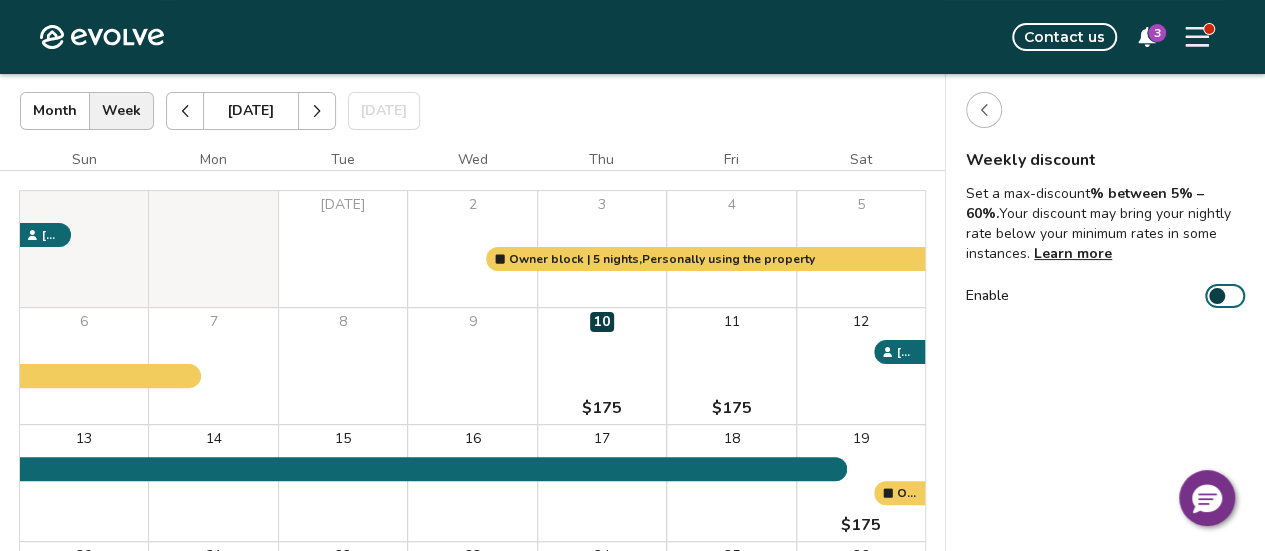 scroll, scrollTop: 100, scrollLeft: 0, axis: vertical 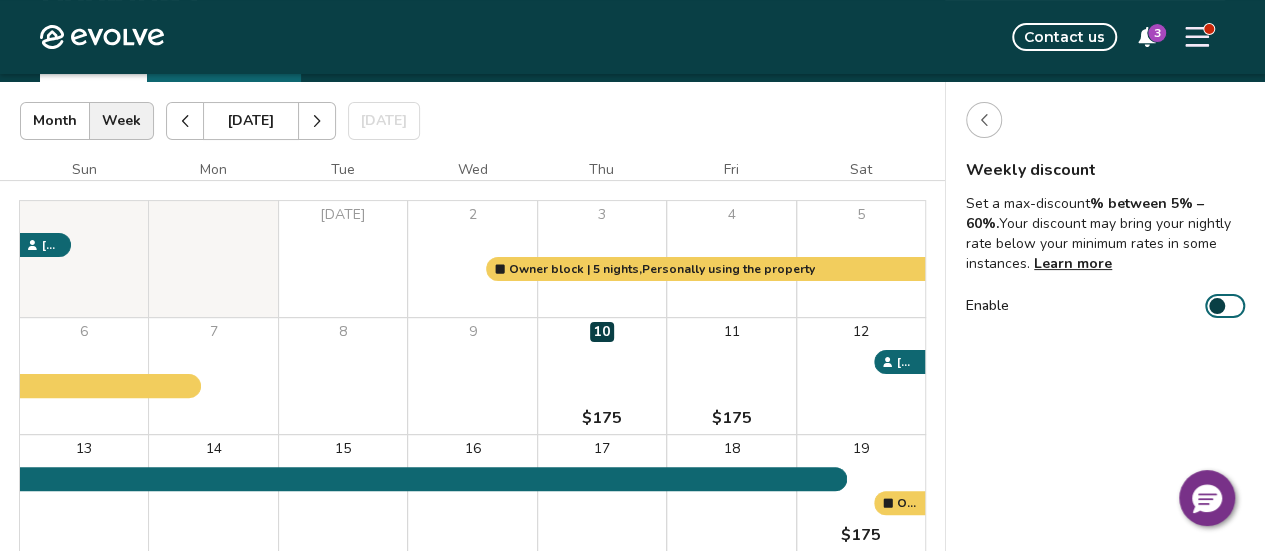 click at bounding box center [984, 120] 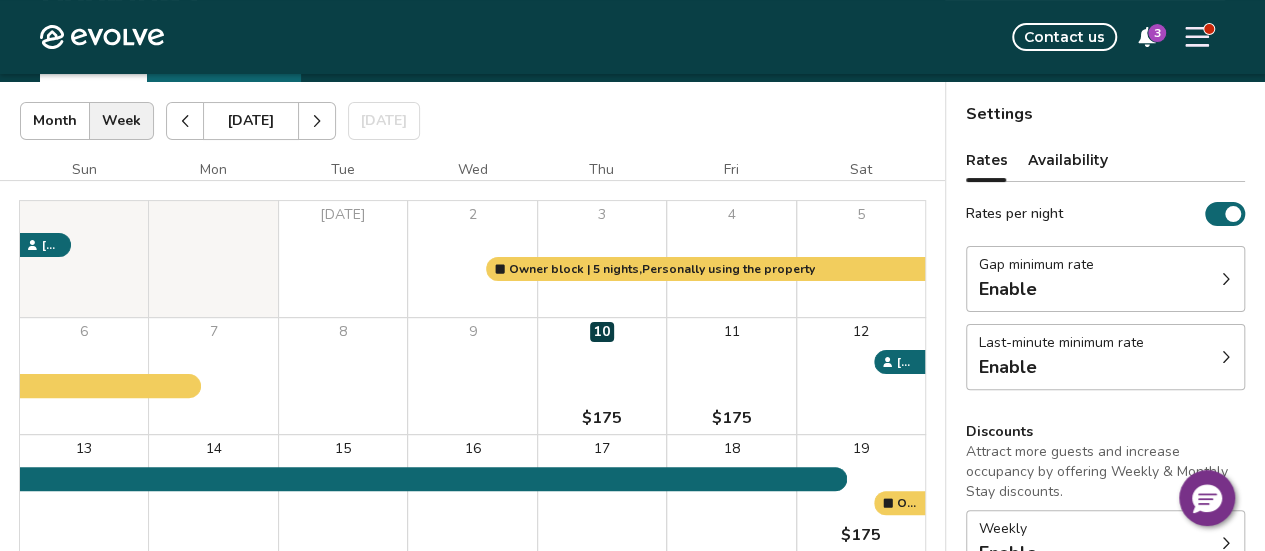 click on "Gap minimum rate Enable" at bounding box center [1105, 279] 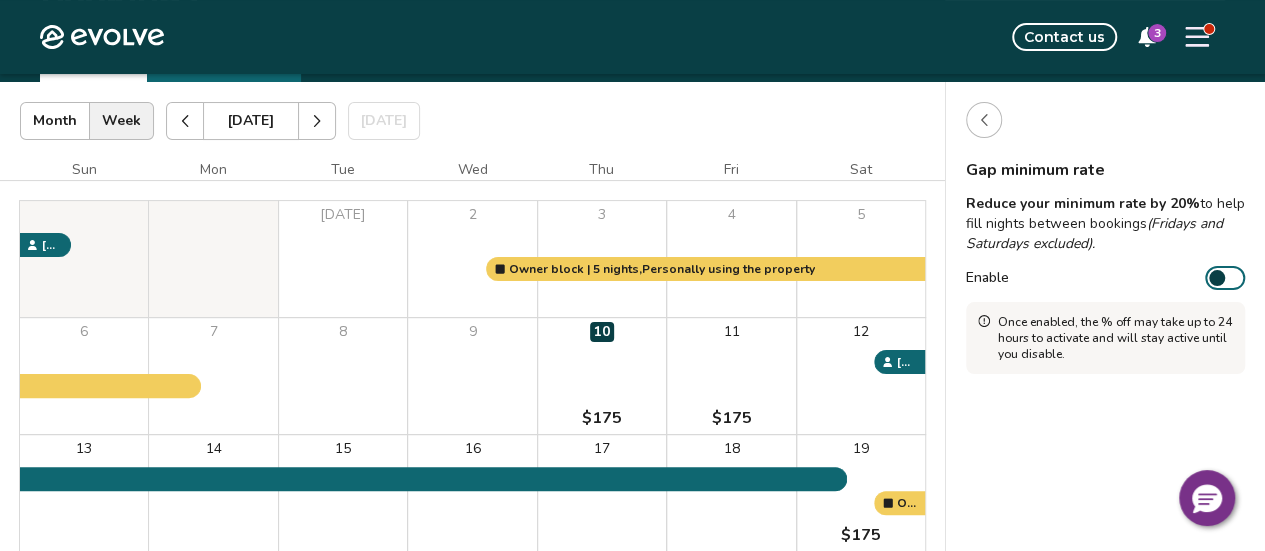 click on "Jul 2025  | Views Month Week Jul 2025 Today Settings" at bounding box center (472, 121) 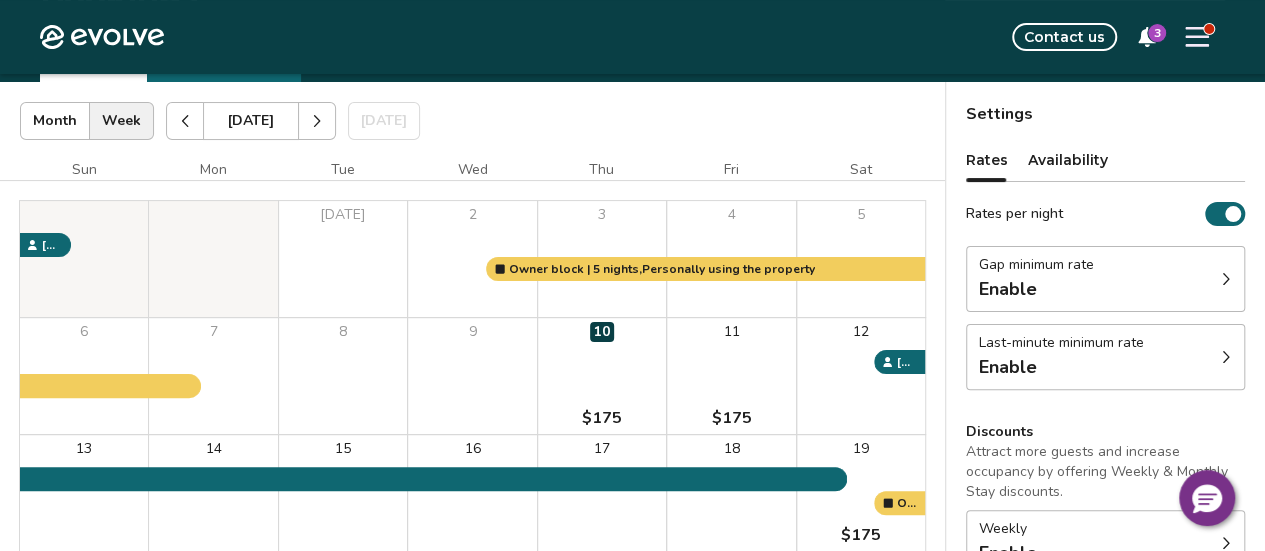 click on "Gap minimum rate Enable" at bounding box center (1105, 279) 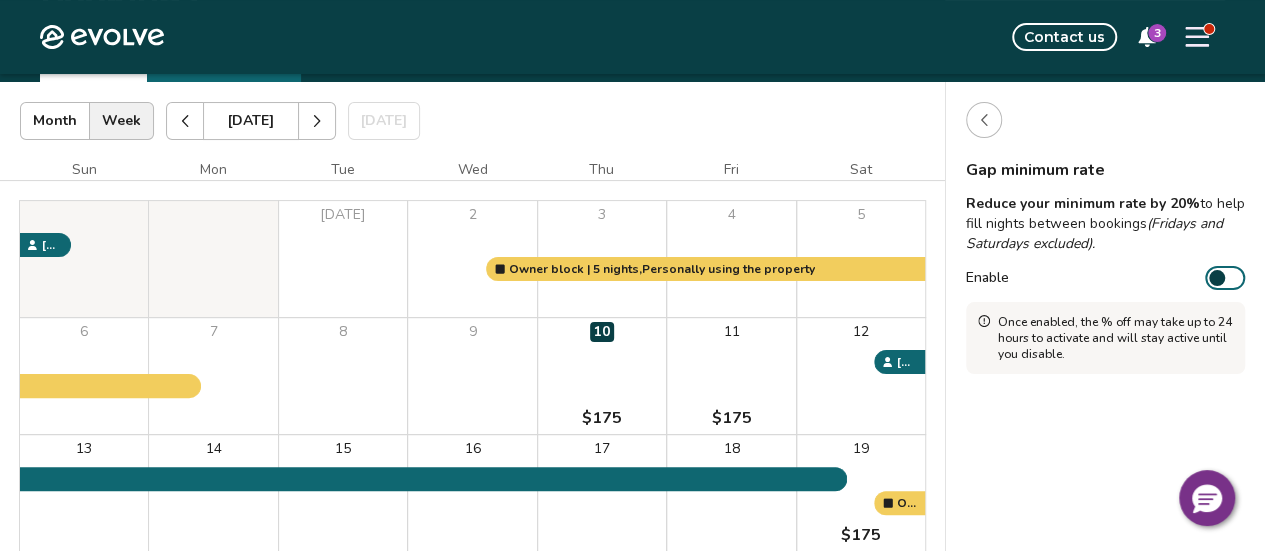 click at bounding box center (984, 120) 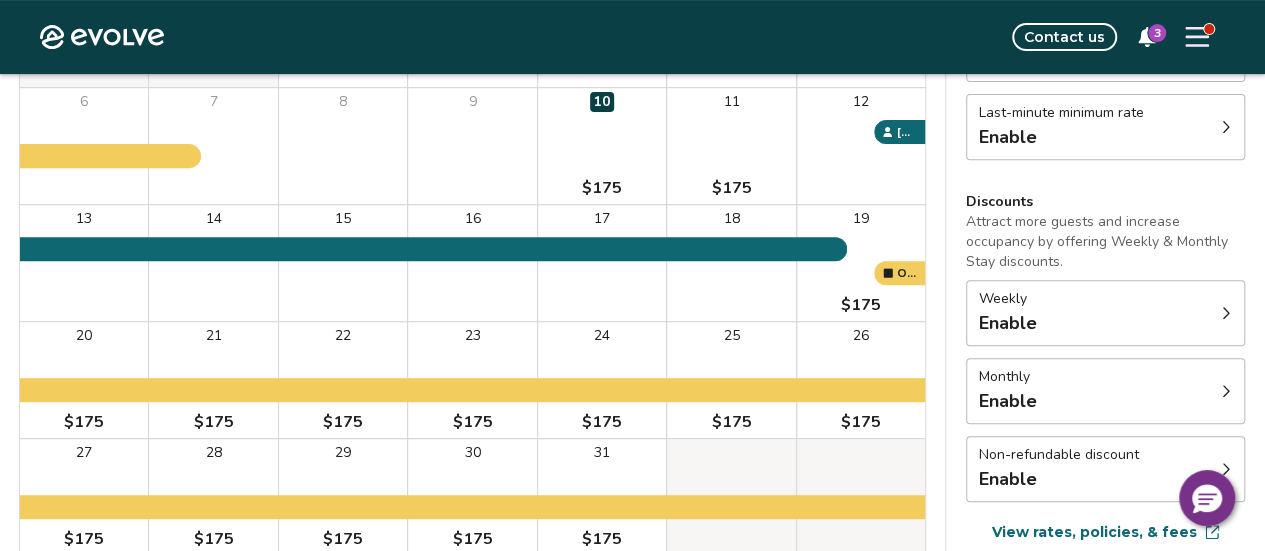 scroll, scrollTop: 298, scrollLeft: 0, axis: vertical 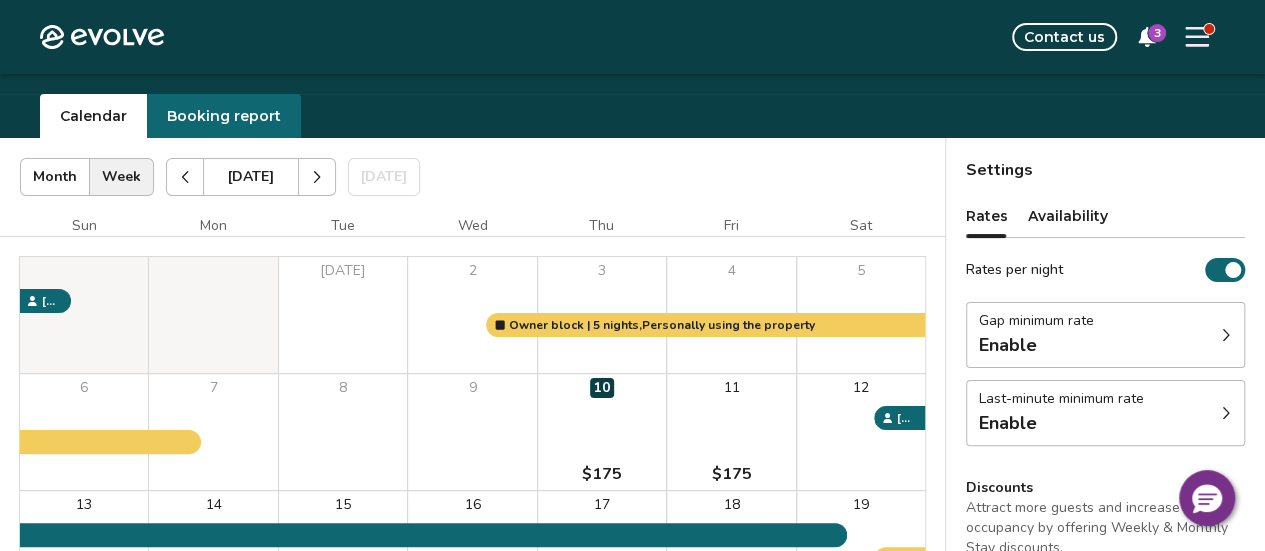 click 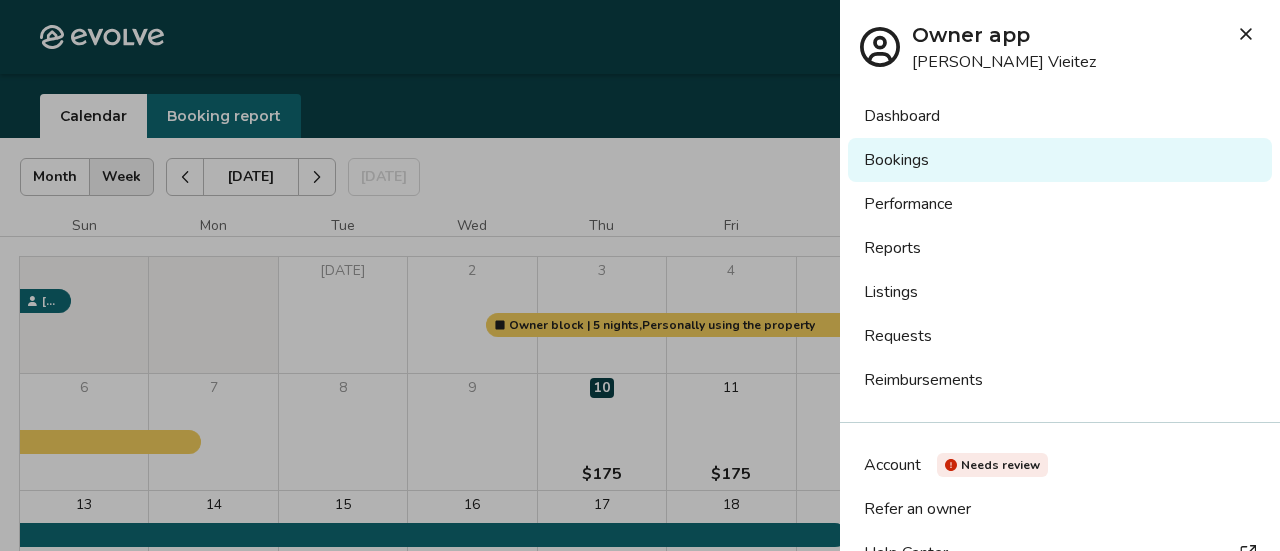 click on "Listings" at bounding box center [1060, 292] 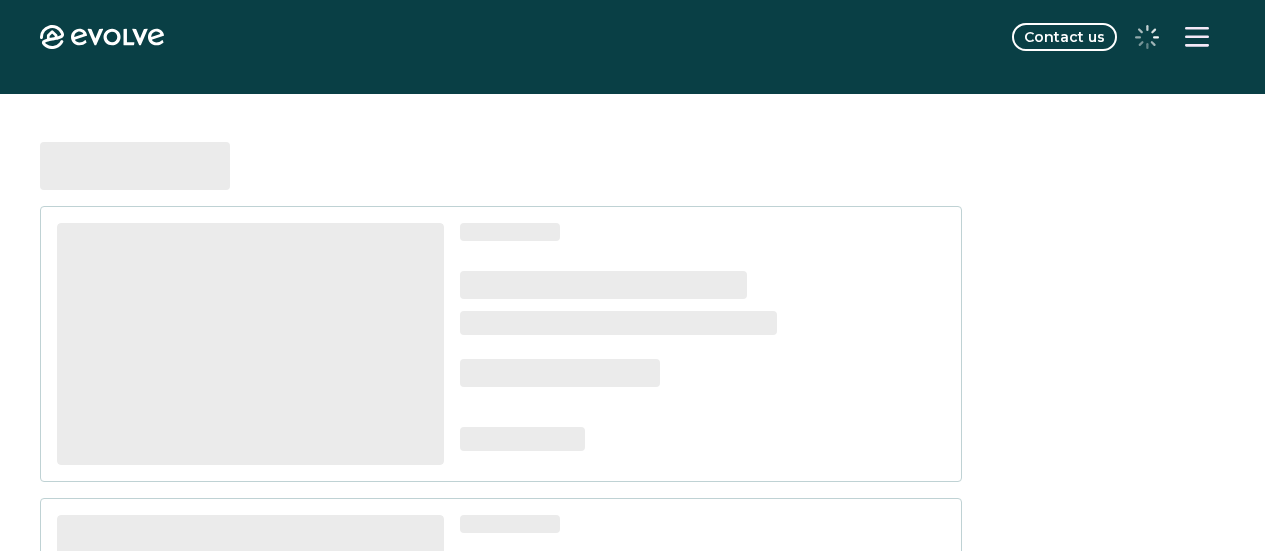 scroll, scrollTop: 0, scrollLeft: 0, axis: both 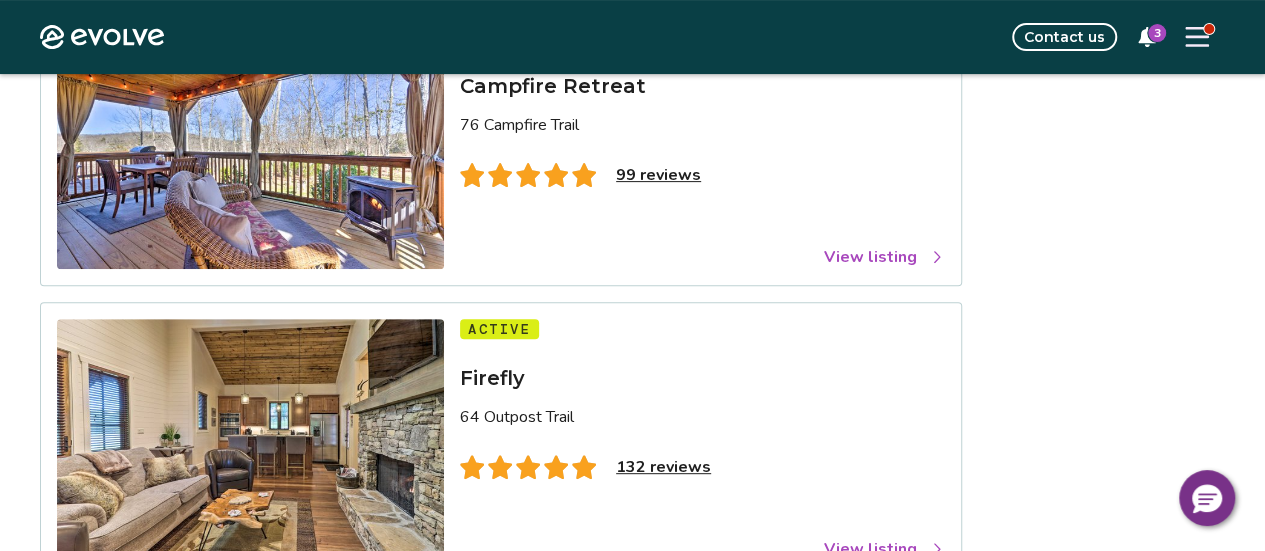 click on "View listing" at bounding box center (884, 257) 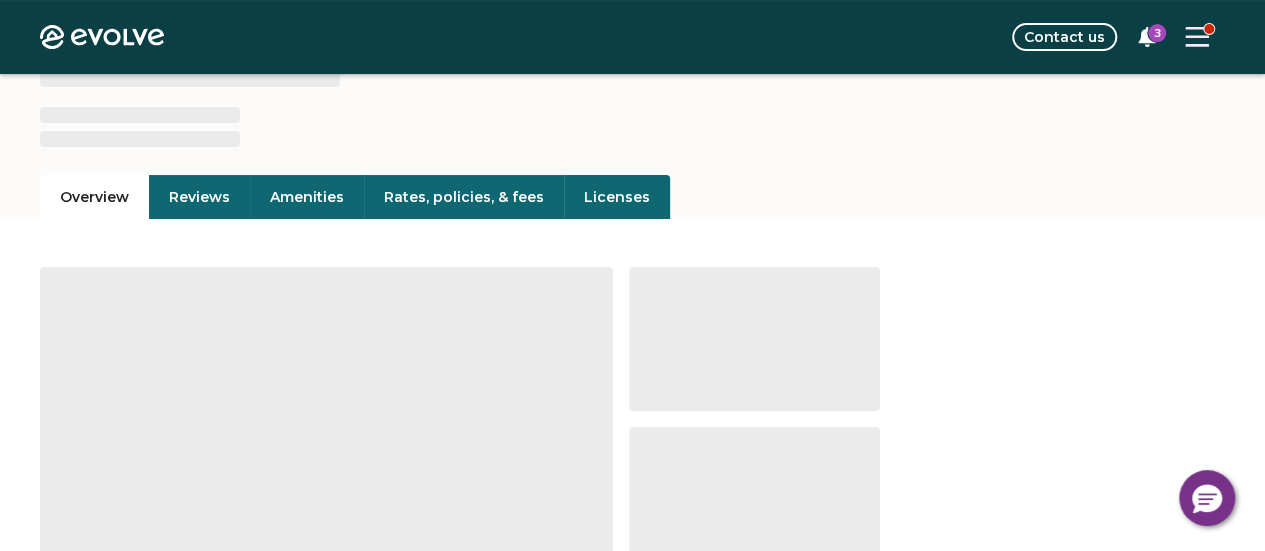 scroll, scrollTop: 59, scrollLeft: 0, axis: vertical 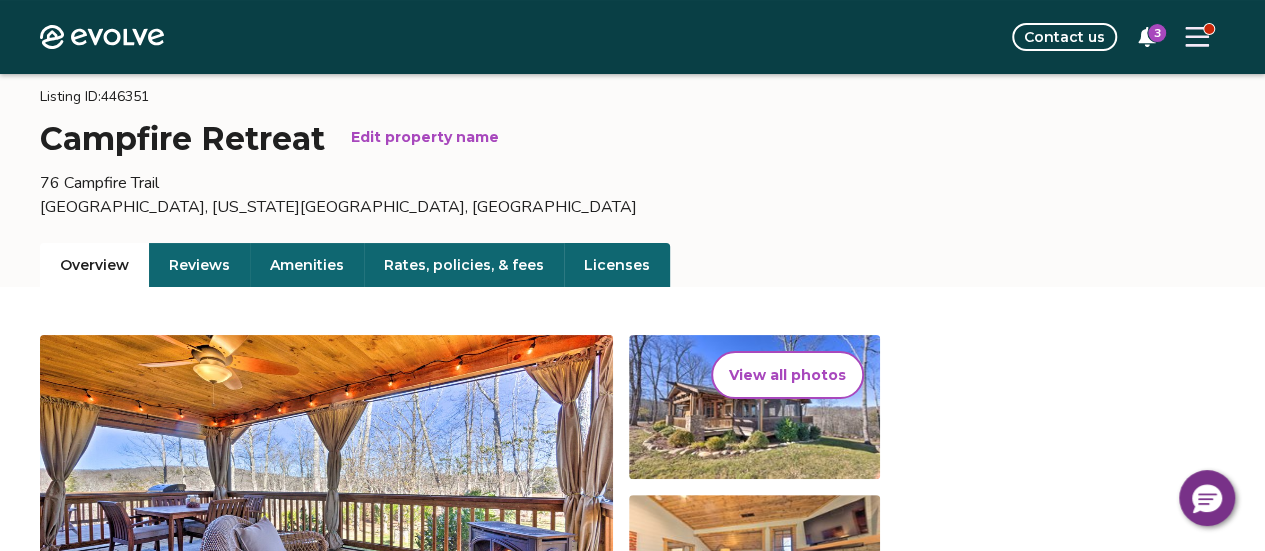 click on "Rates, policies, & fees" at bounding box center [464, 265] 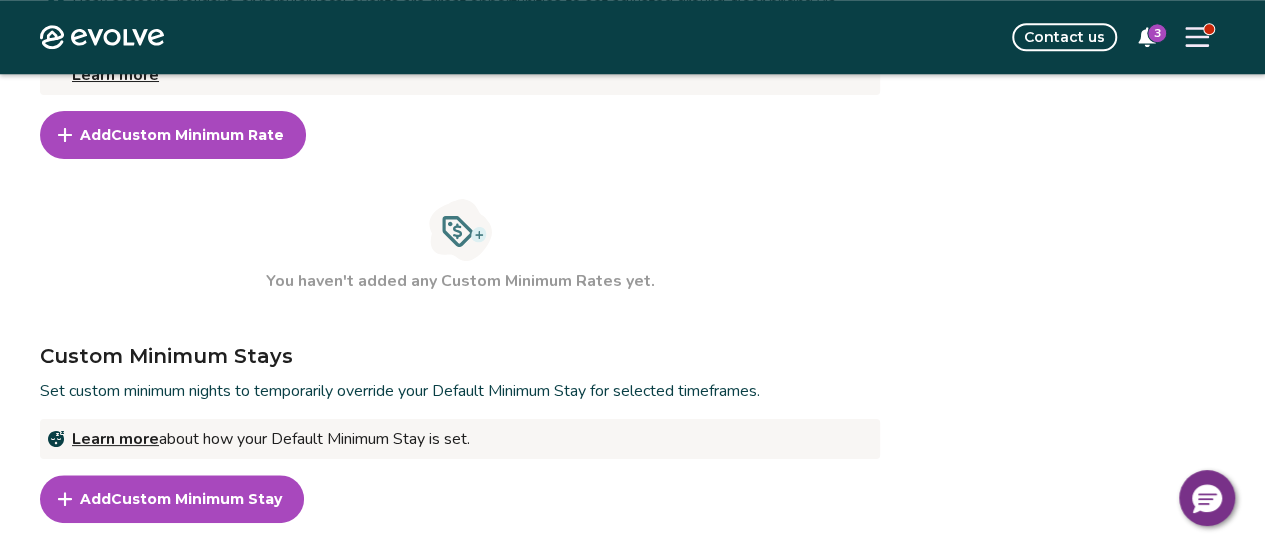 scroll, scrollTop: 898, scrollLeft: 0, axis: vertical 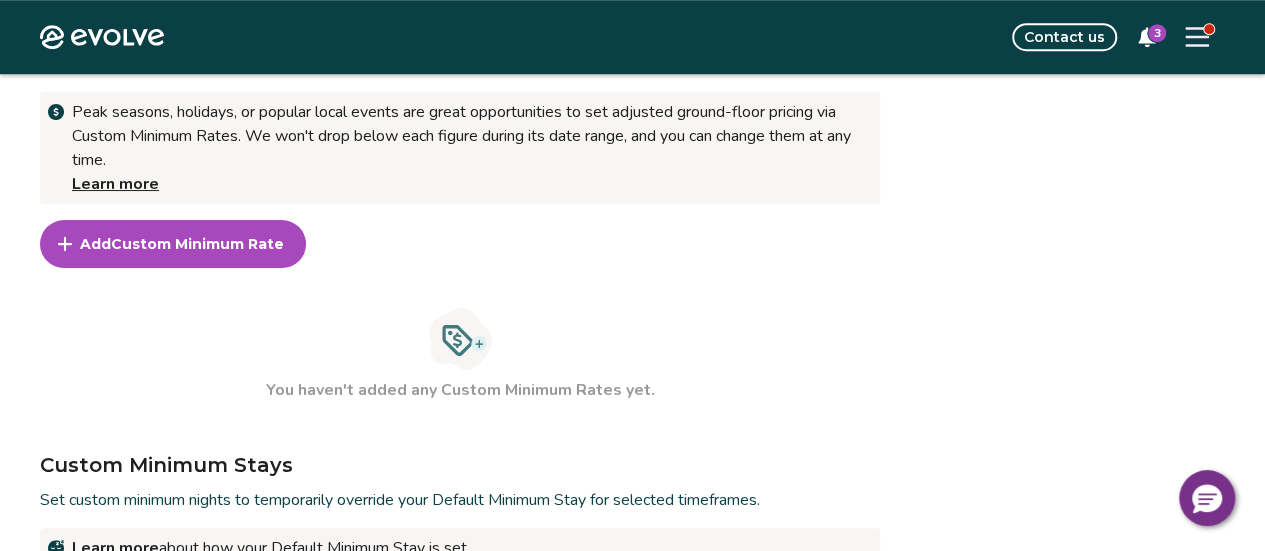 click on "Add  Custom Minimum Rate" at bounding box center [173, 244] 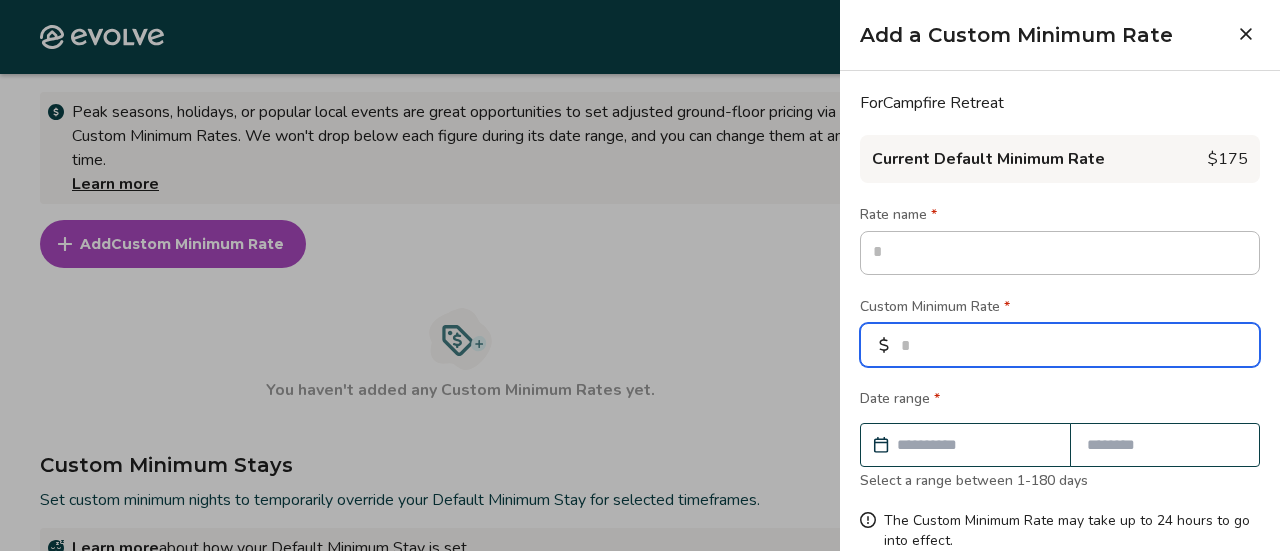click at bounding box center (1060, 345) 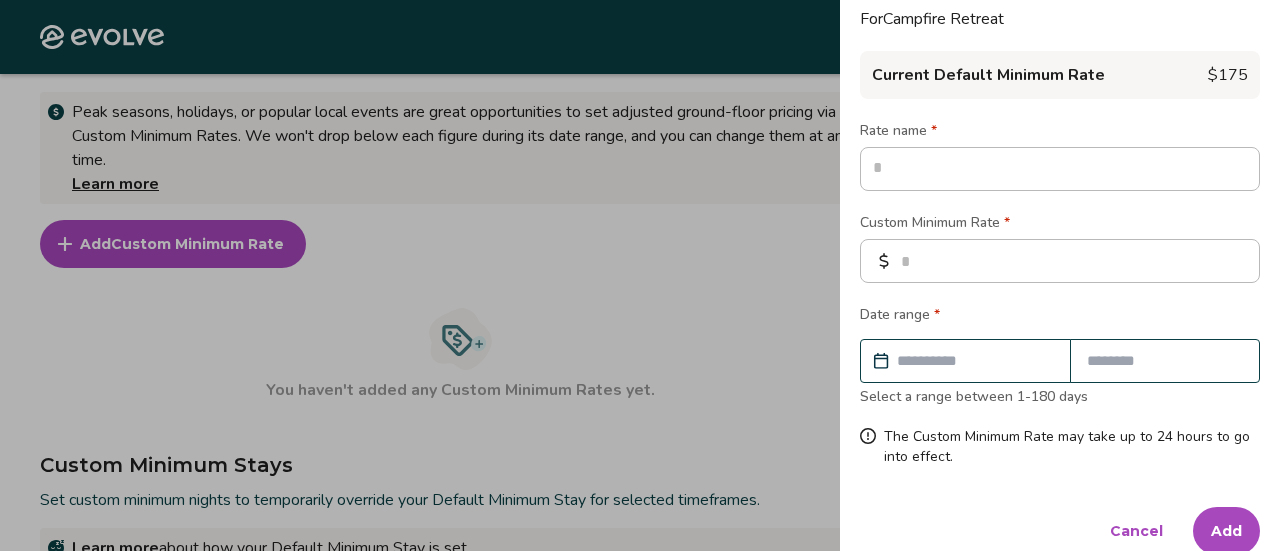 scroll, scrollTop: 108, scrollLeft: 0, axis: vertical 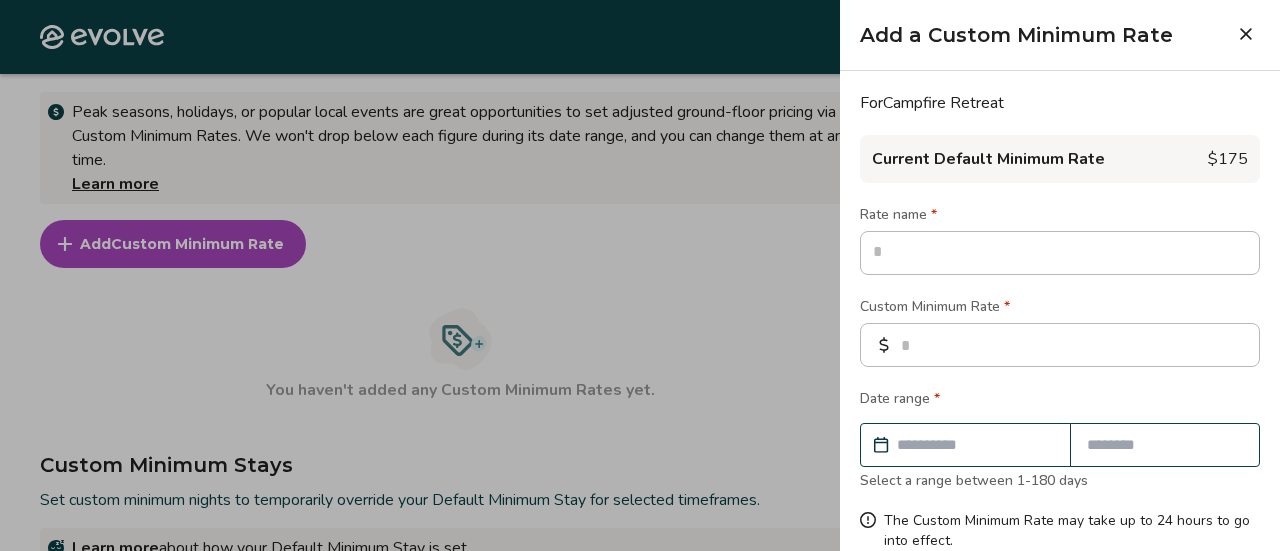 click 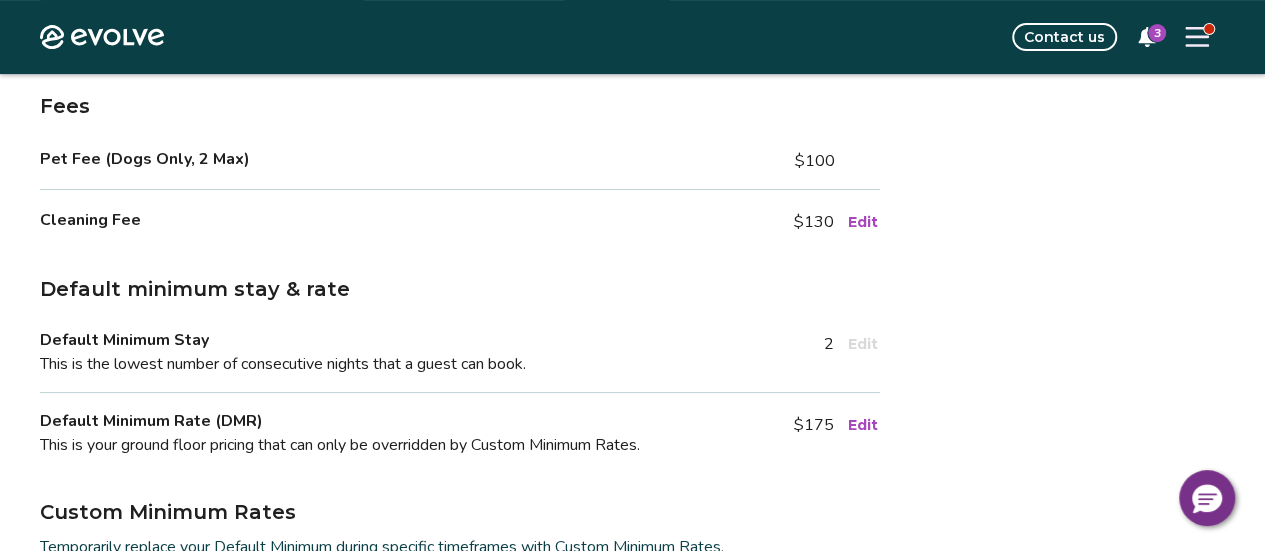scroll, scrollTop: 324, scrollLeft: 0, axis: vertical 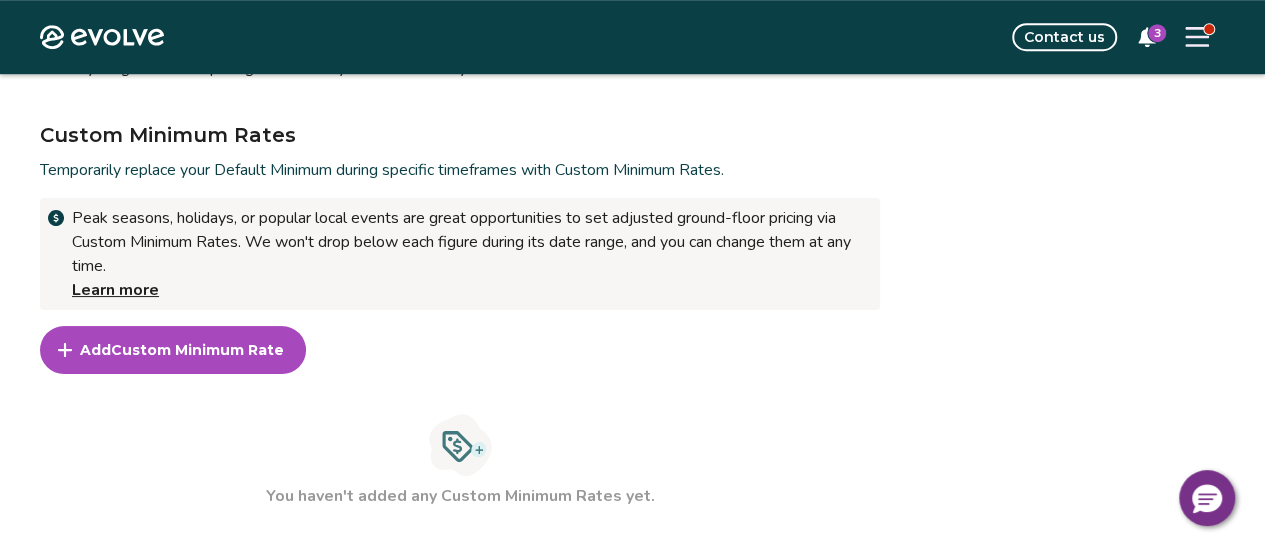 click on "Custom Minimum Rate" at bounding box center (197, 350) 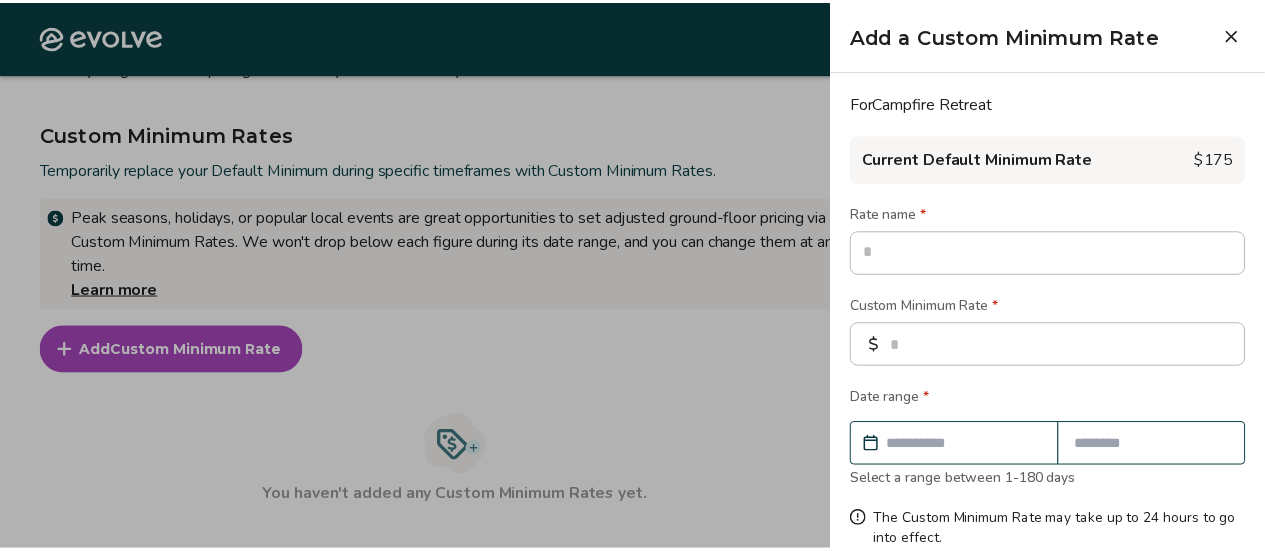 scroll, scrollTop: 108, scrollLeft: 0, axis: vertical 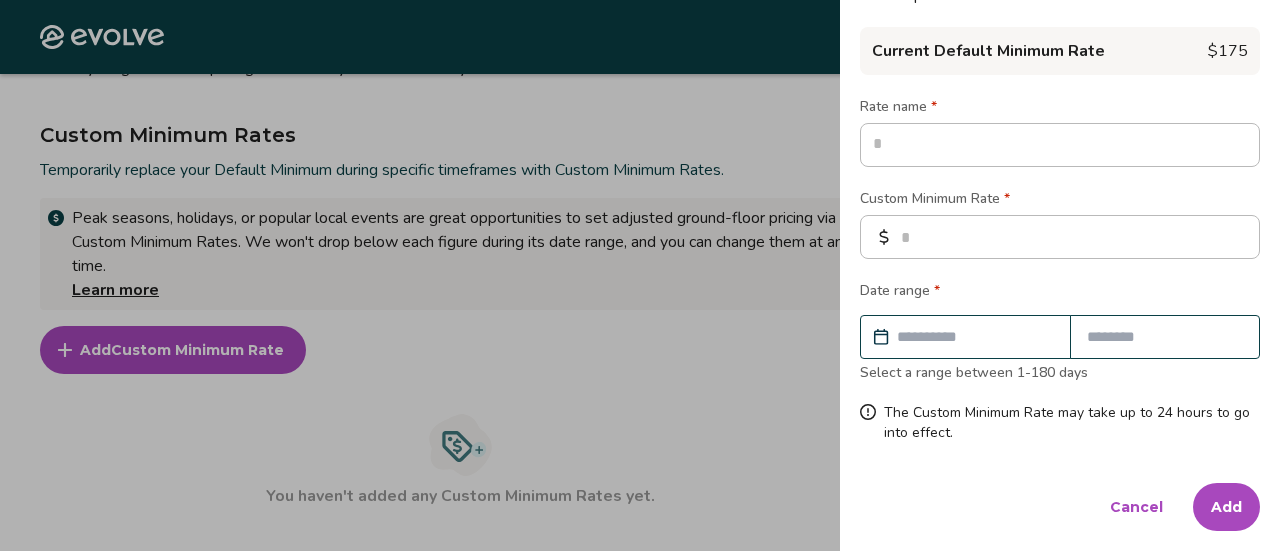 type on "*" 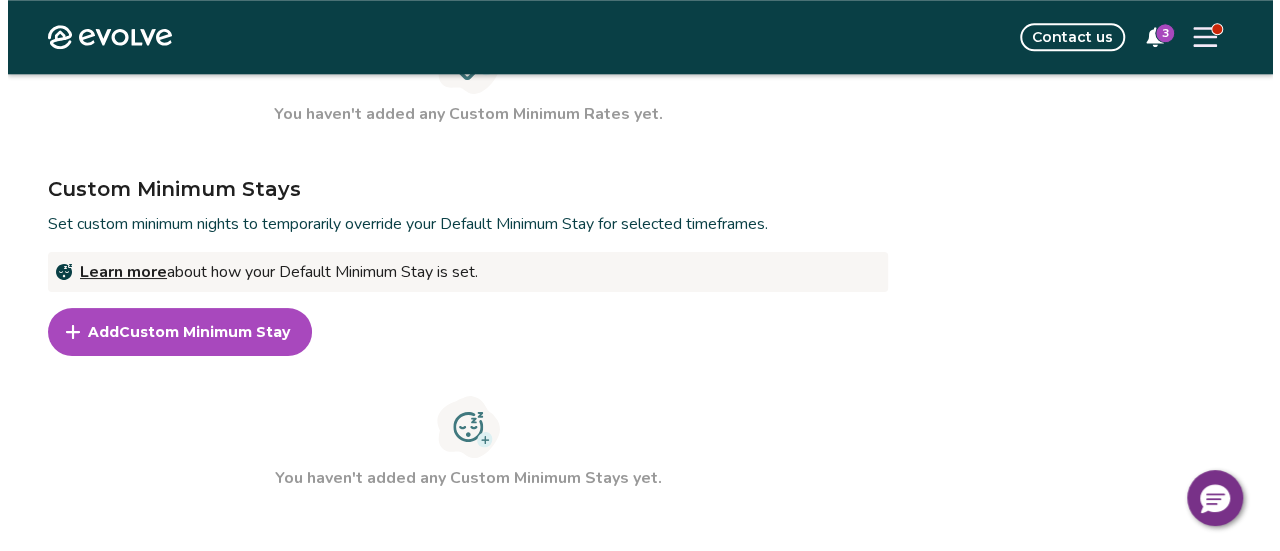 scroll, scrollTop: 1064, scrollLeft: 0, axis: vertical 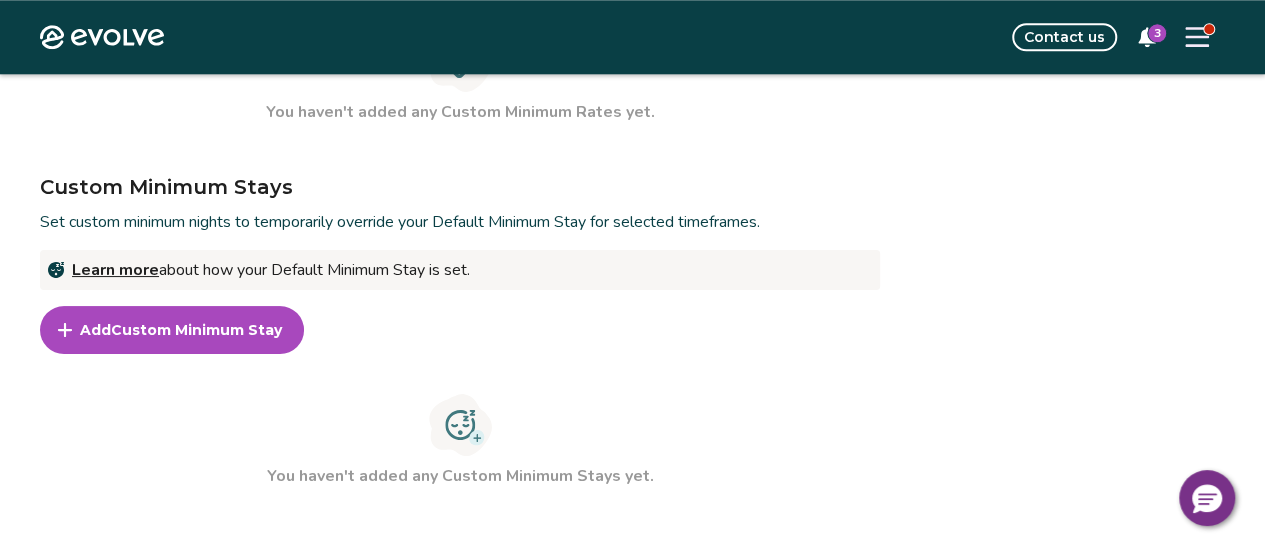 click on "Custom Minimum Stay" at bounding box center [196, 330] 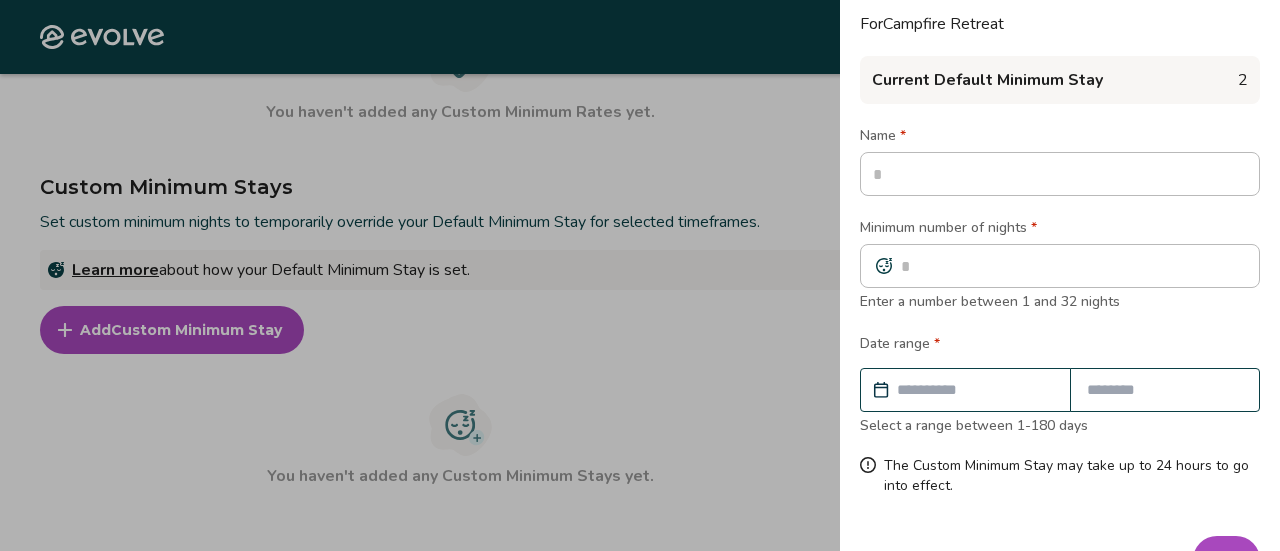 scroll, scrollTop: 74, scrollLeft: 0, axis: vertical 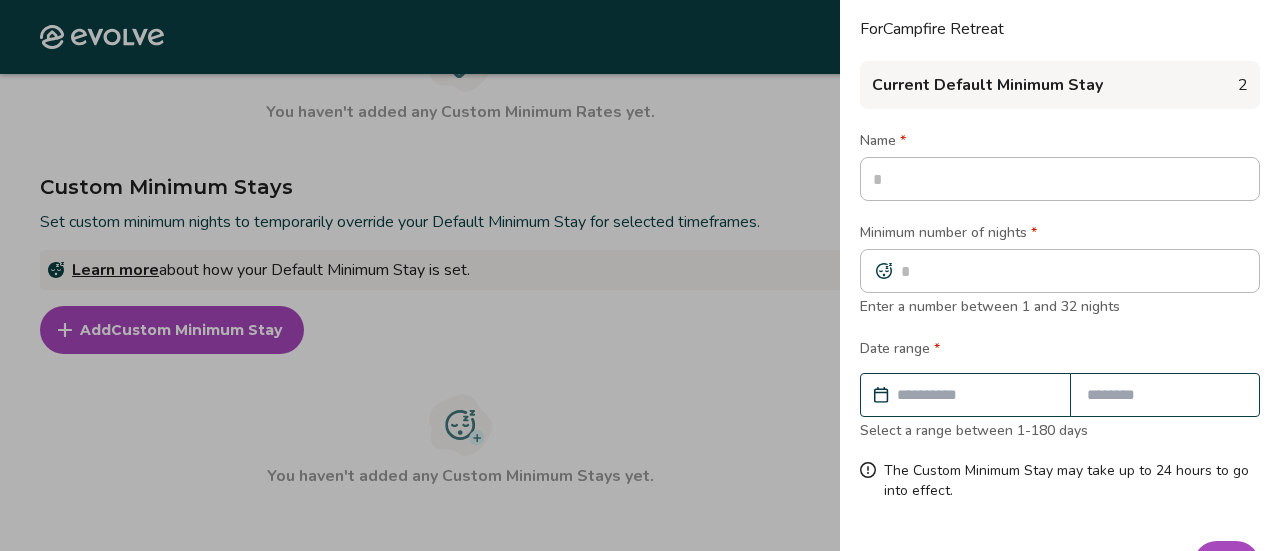 click at bounding box center [640, 275] 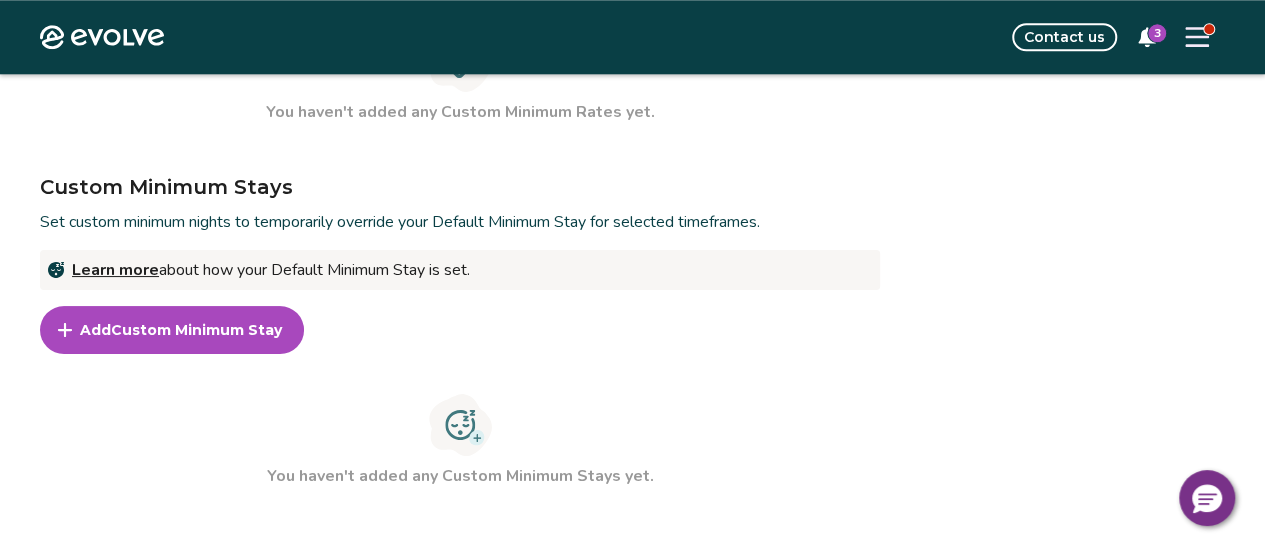 click 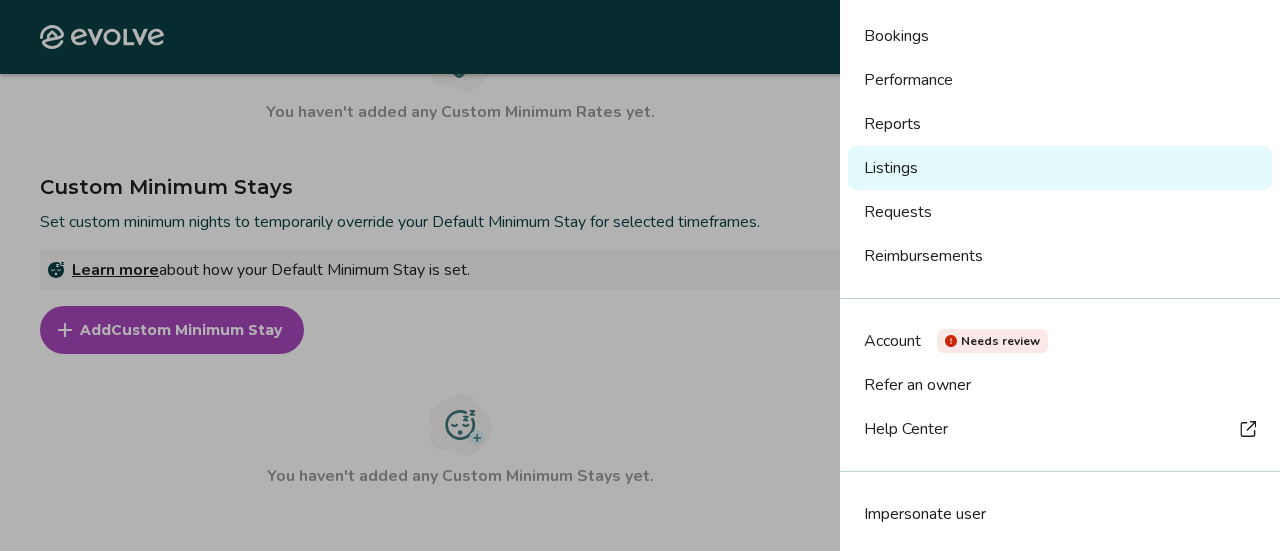 scroll, scrollTop: 128, scrollLeft: 0, axis: vertical 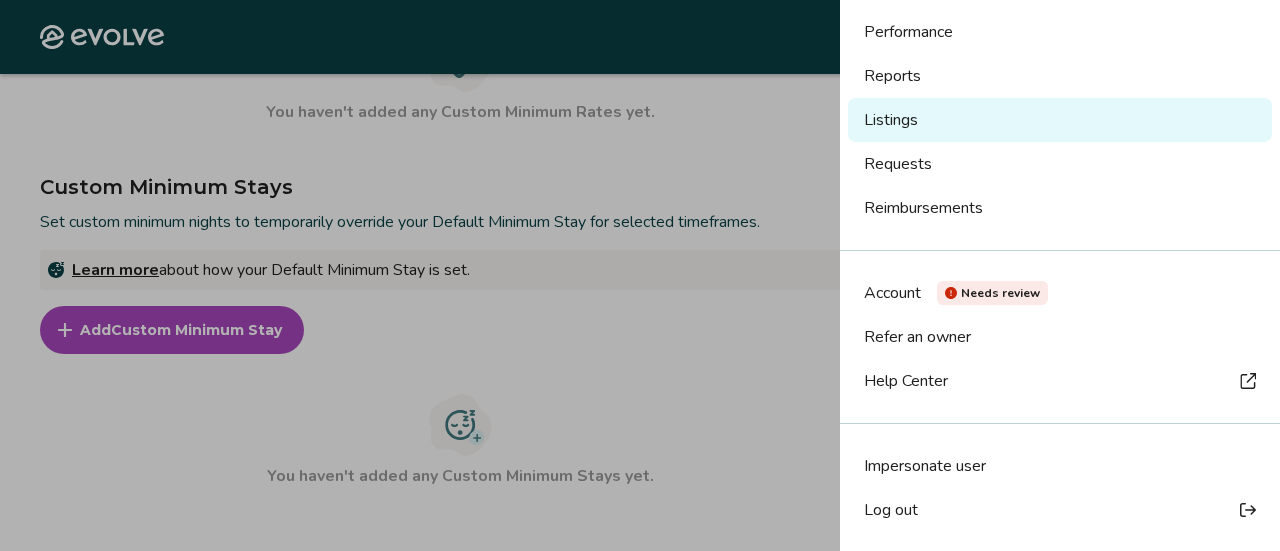 click on "Refer an owner" at bounding box center [1060, 337] 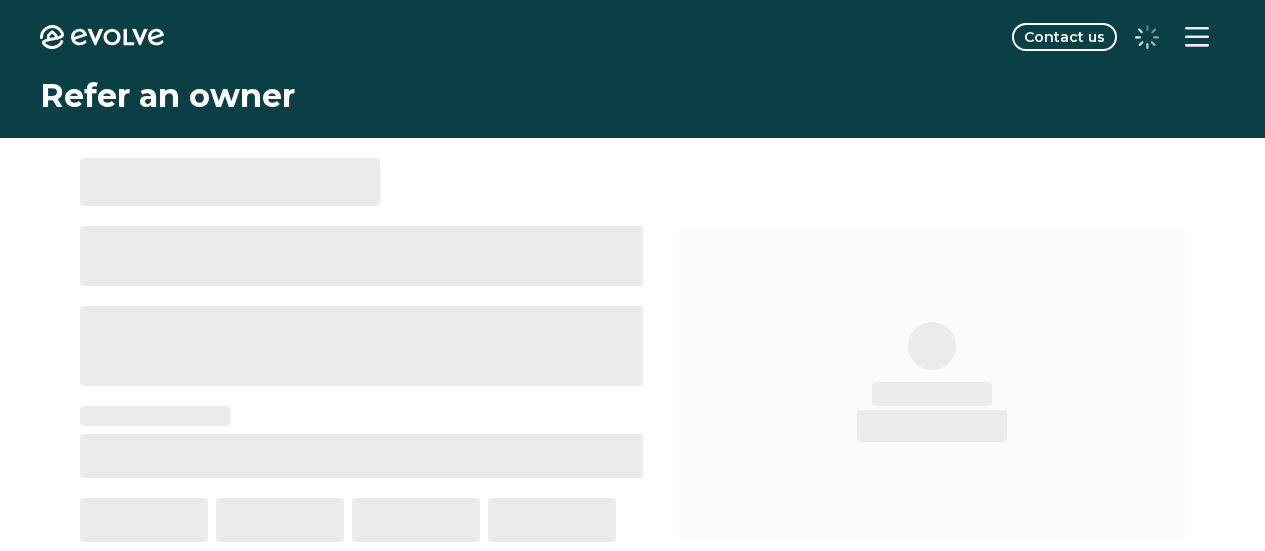 scroll, scrollTop: 0, scrollLeft: 0, axis: both 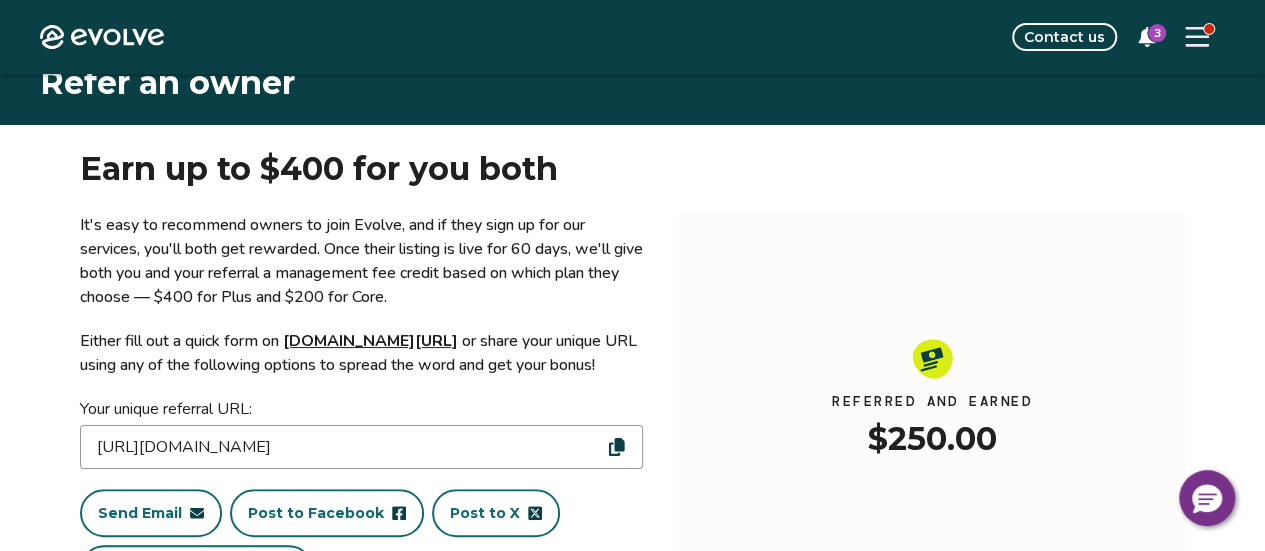 click at bounding box center (1197, 37) 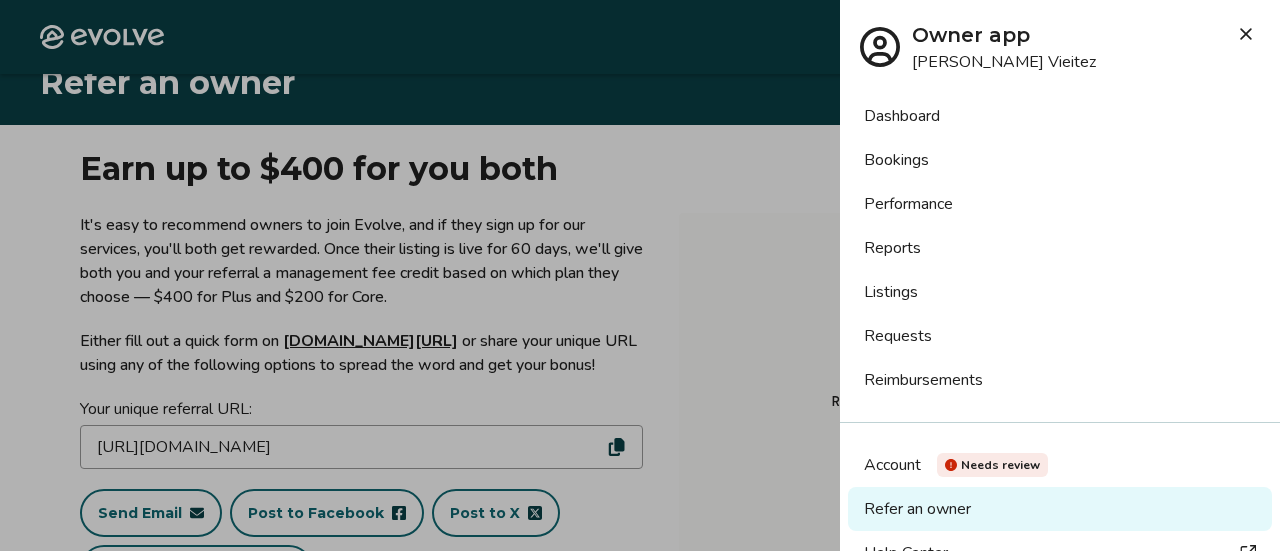 click on "Refer an owner" at bounding box center (1060, 509) 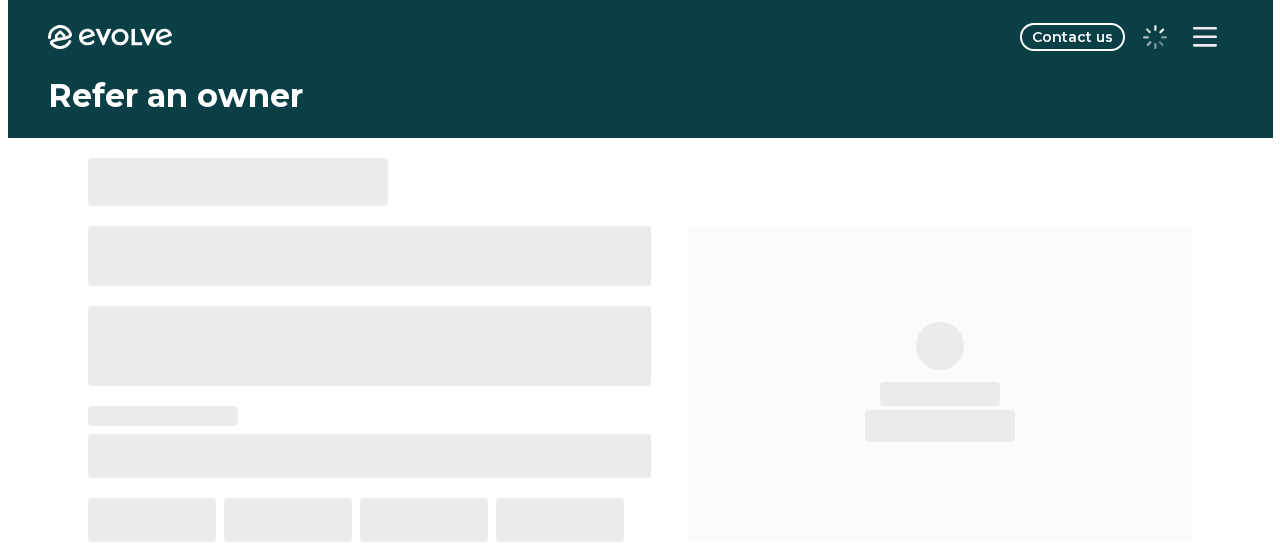 scroll, scrollTop: 0, scrollLeft: 0, axis: both 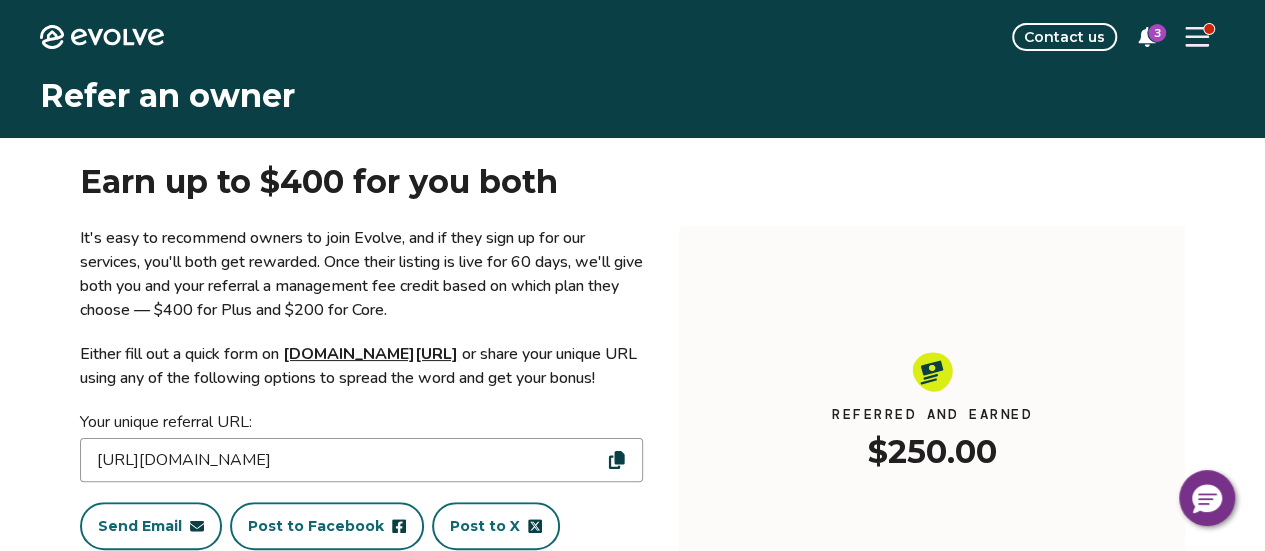 click 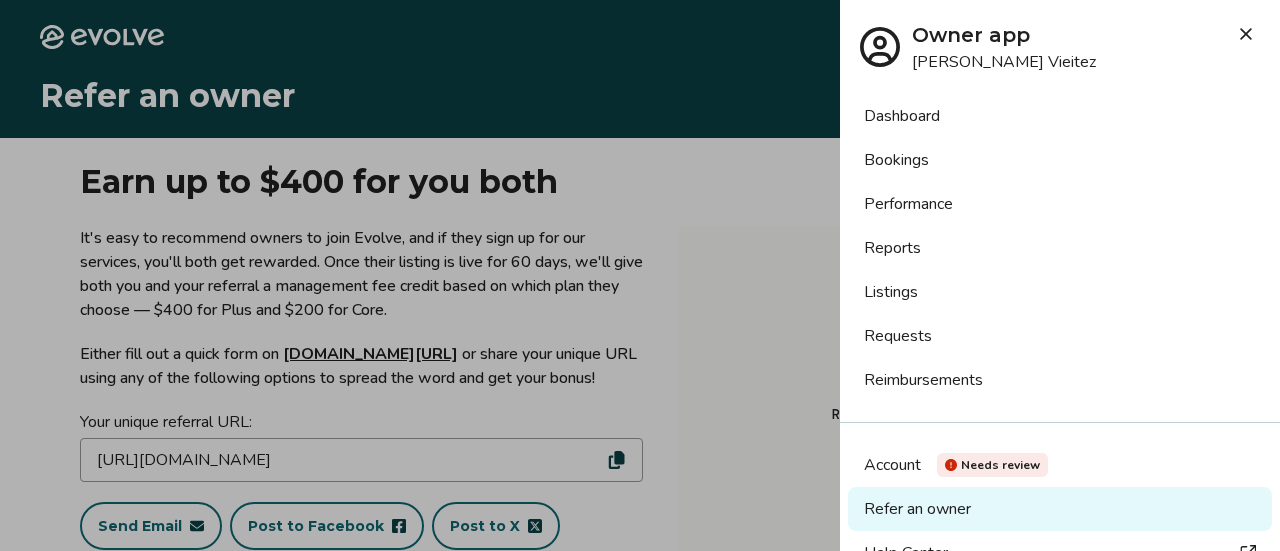 click at bounding box center [640, 275] 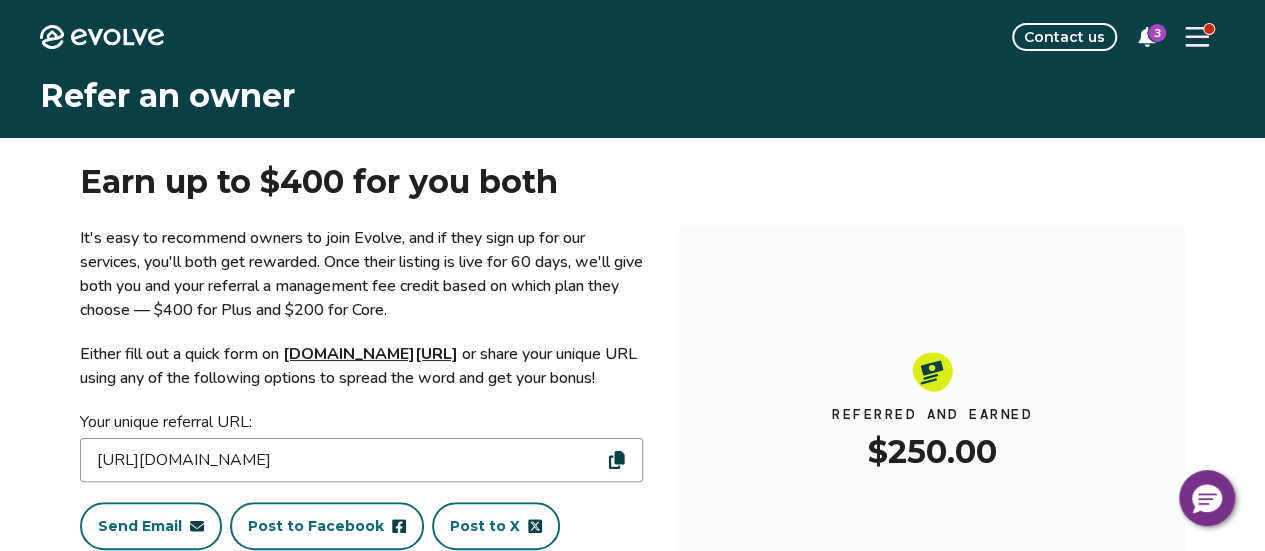 click 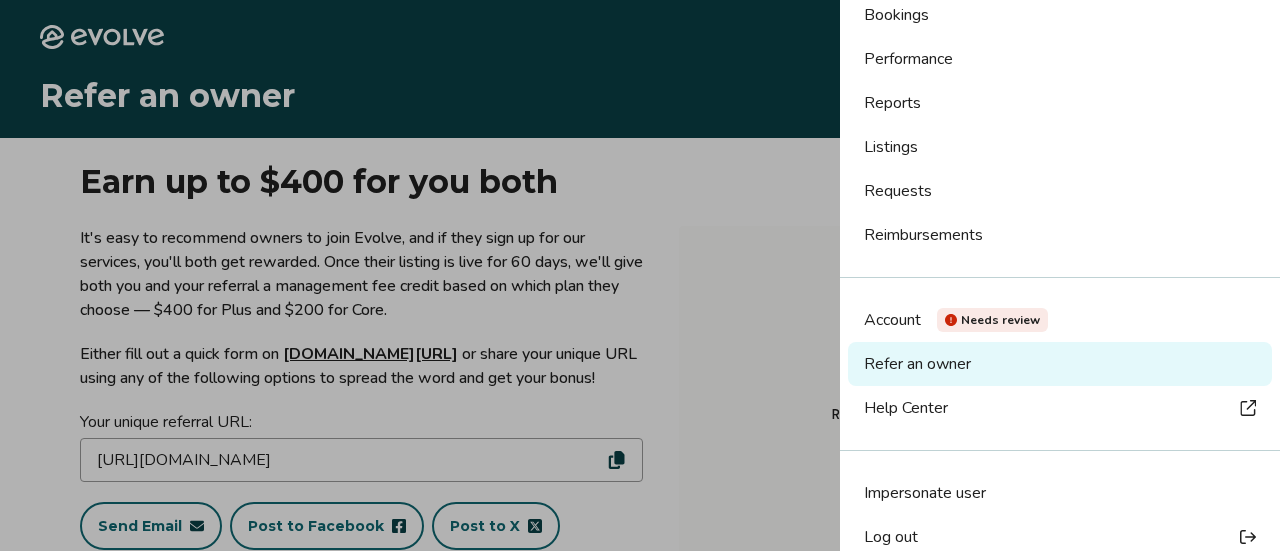 scroll, scrollTop: 172, scrollLeft: 0, axis: vertical 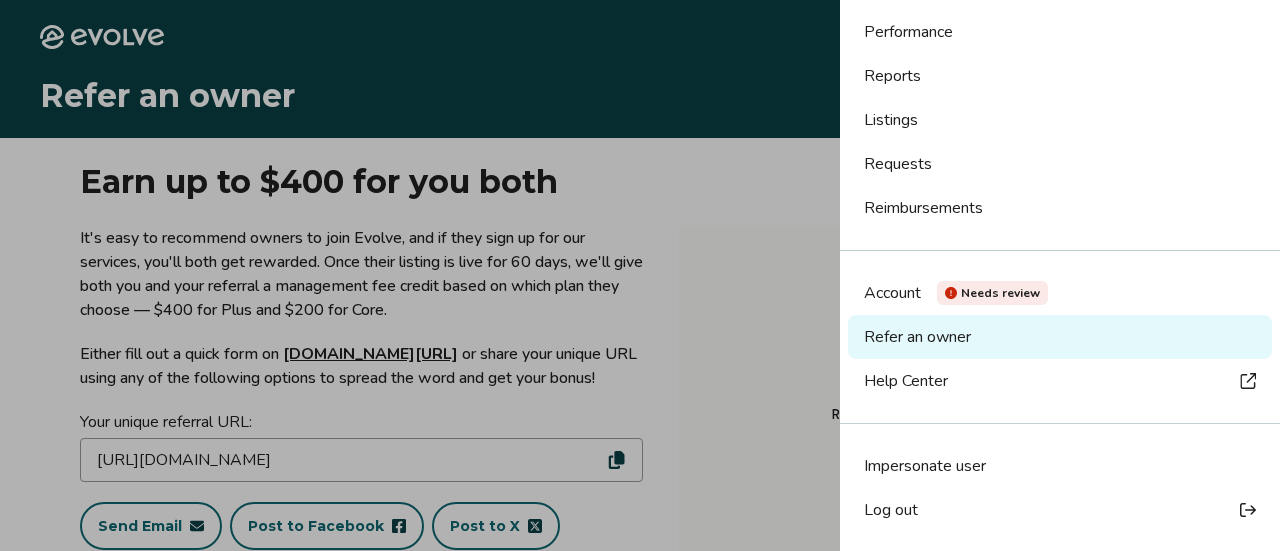 click on "Refer an owner" at bounding box center (1060, 337) 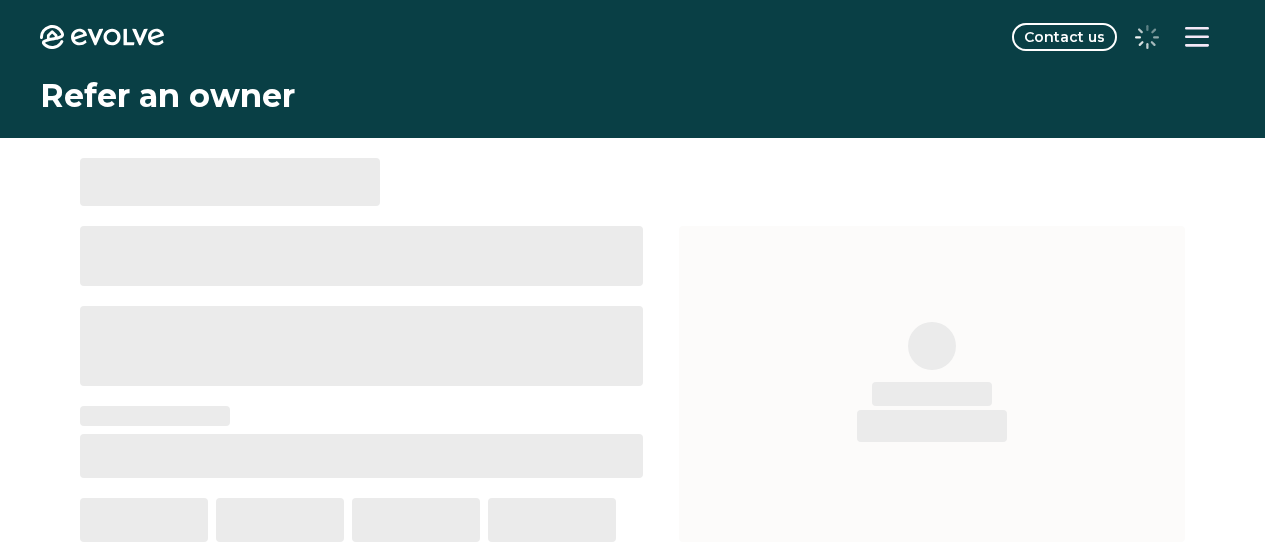 scroll, scrollTop: 0, scrollLeft: 0, axis: both 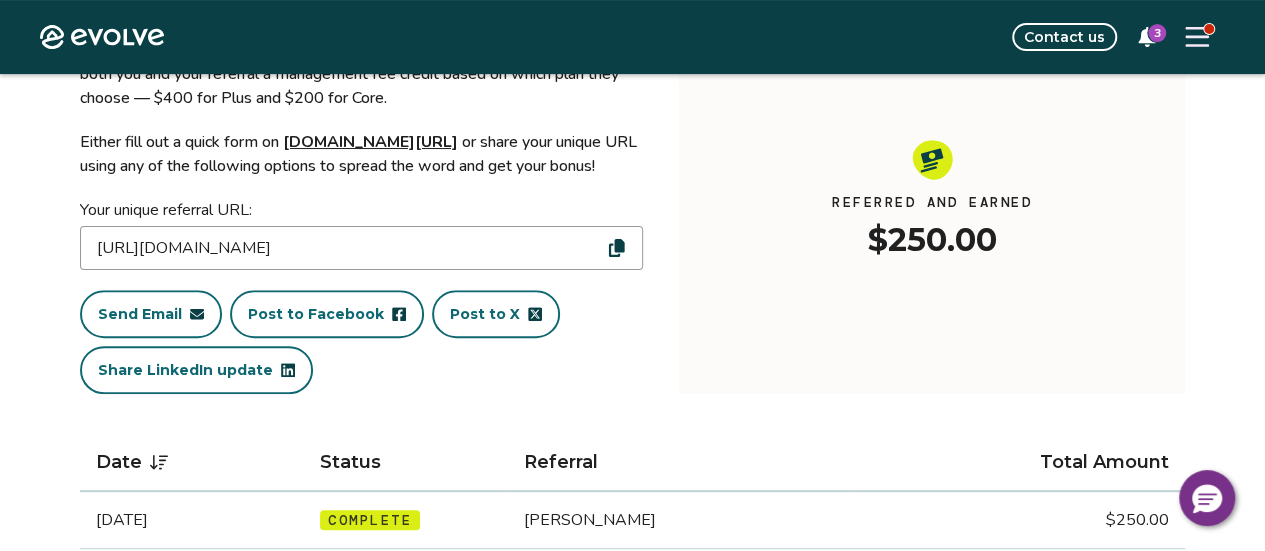 click 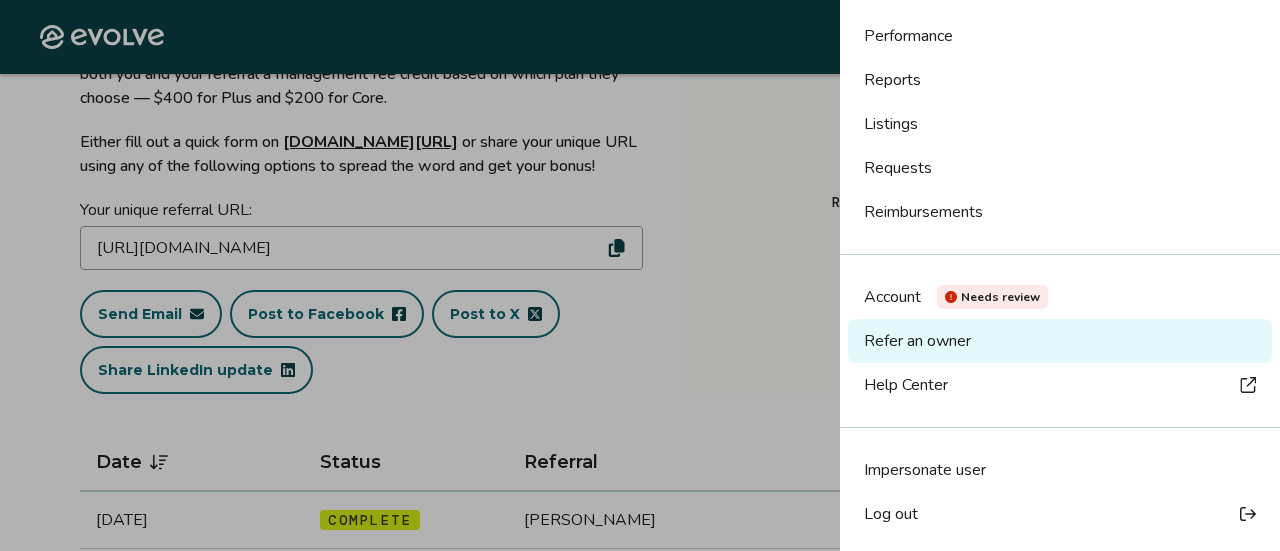 scroll, scrollTop: 172, scrollLeft: 0, axis: vertical 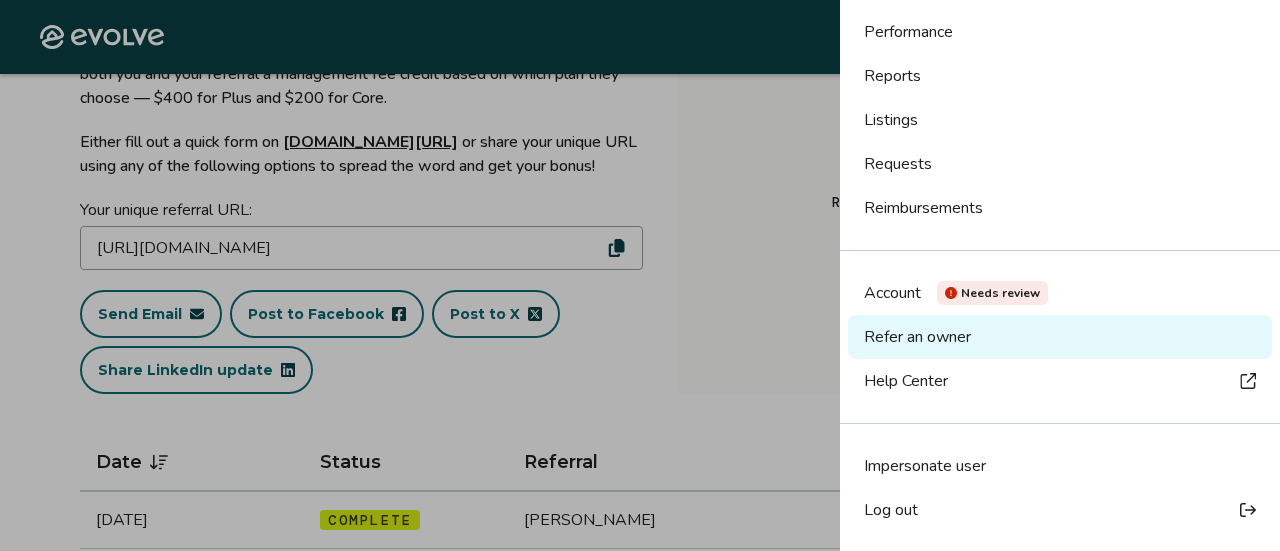 click on "Refer an owner" at bounding box center [917, 337] 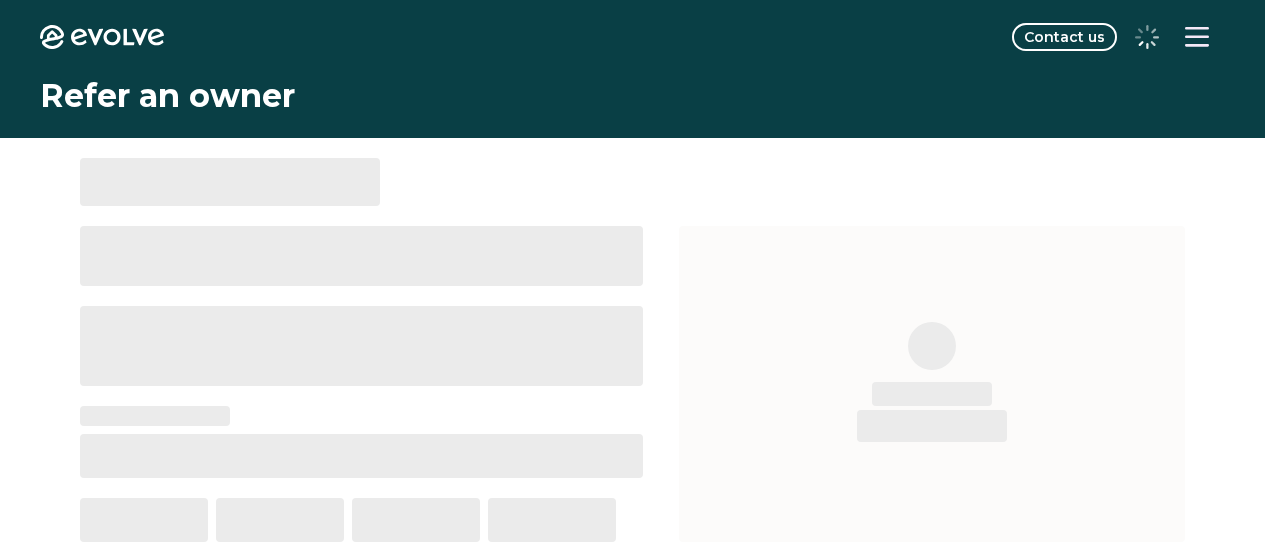 scroll, scrollTop: 0, scrollLeft: 0, axis: both 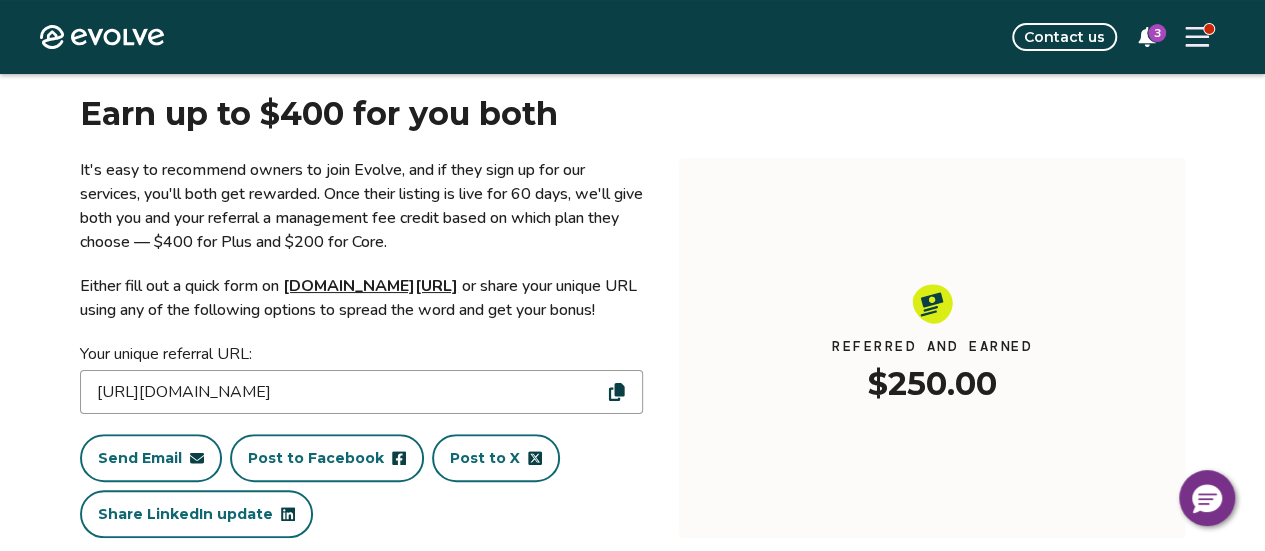 click 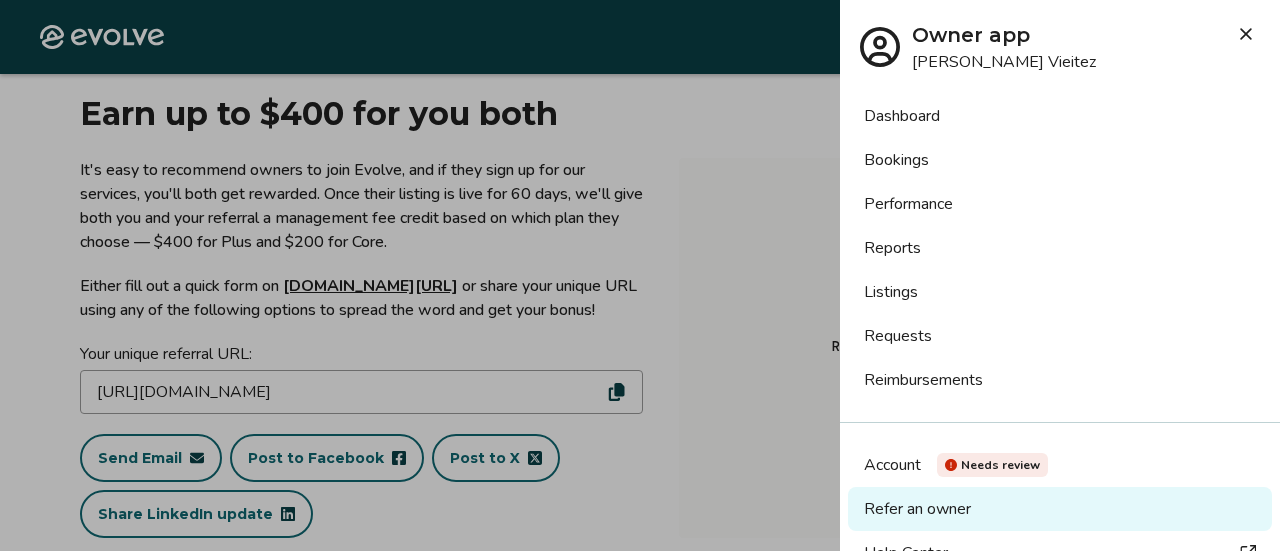 click at bounding box center [640, 275] 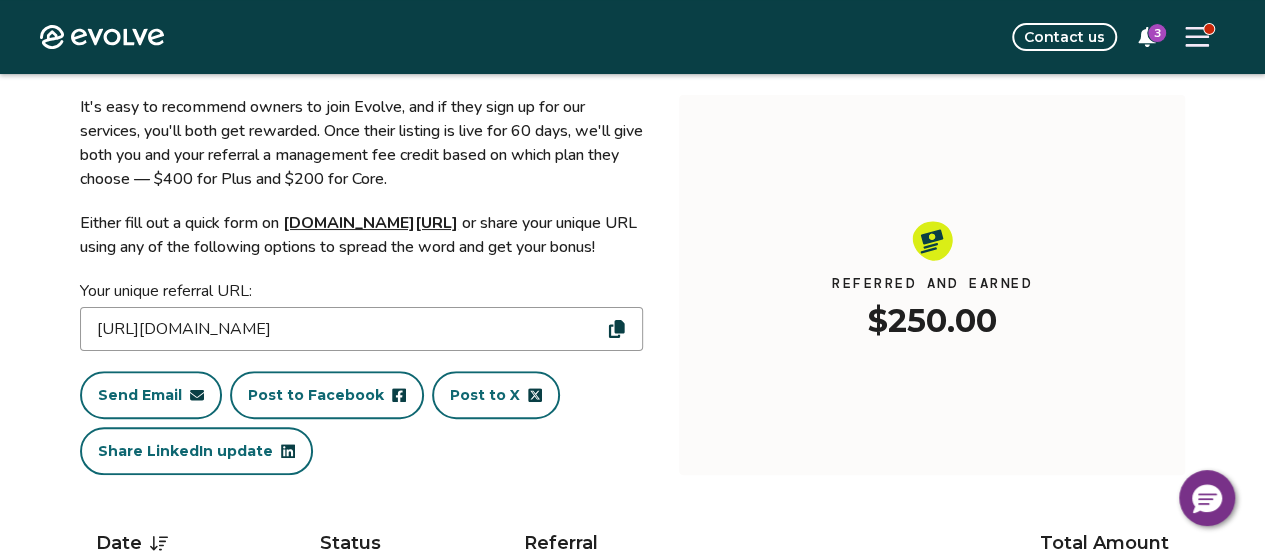scroll, scrollTop: 129, scrollLeft: 0, axis: vertical 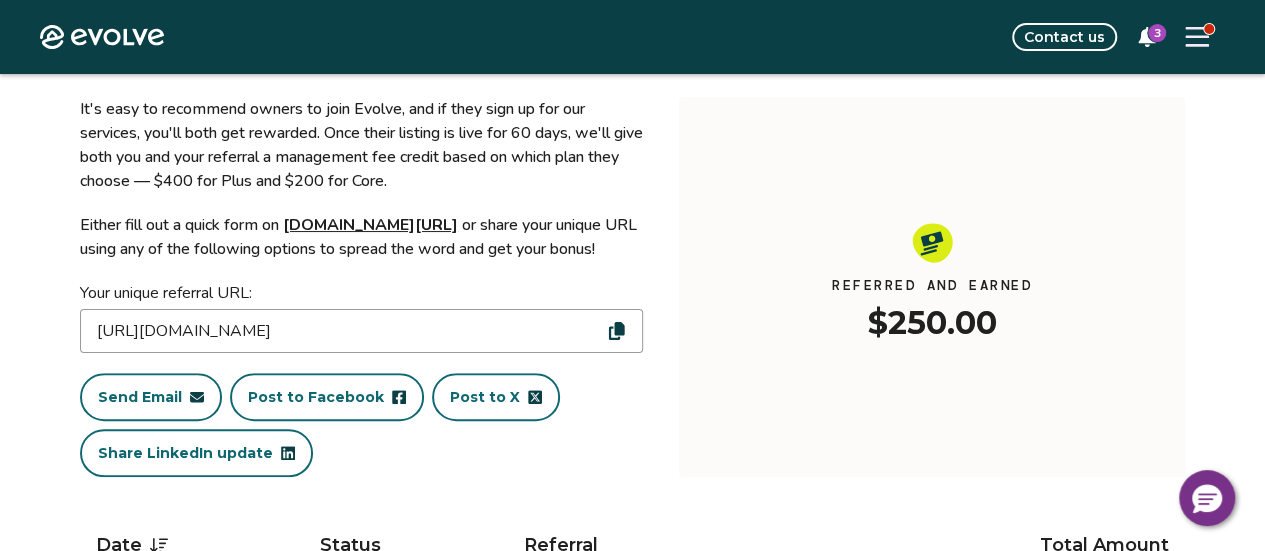 drag, startPoint x: 442, startPoint y: 327, endPoint x: 406, endPoint y: 328, distance: 36.013885 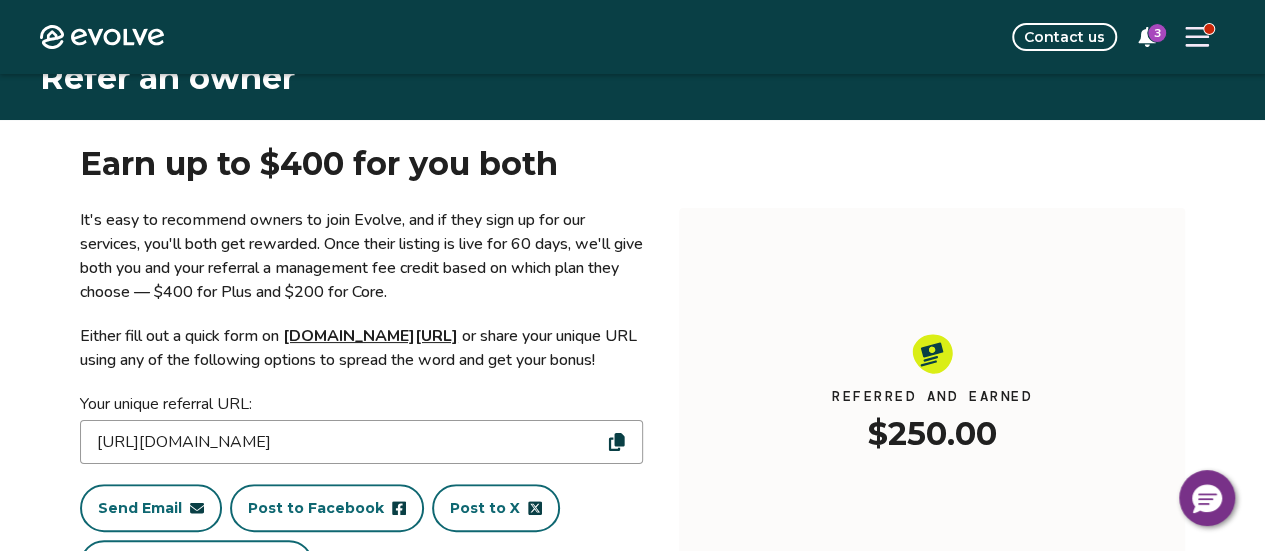 scroll, scrollTop: 22, scrollLeft: 0, axis: vertical 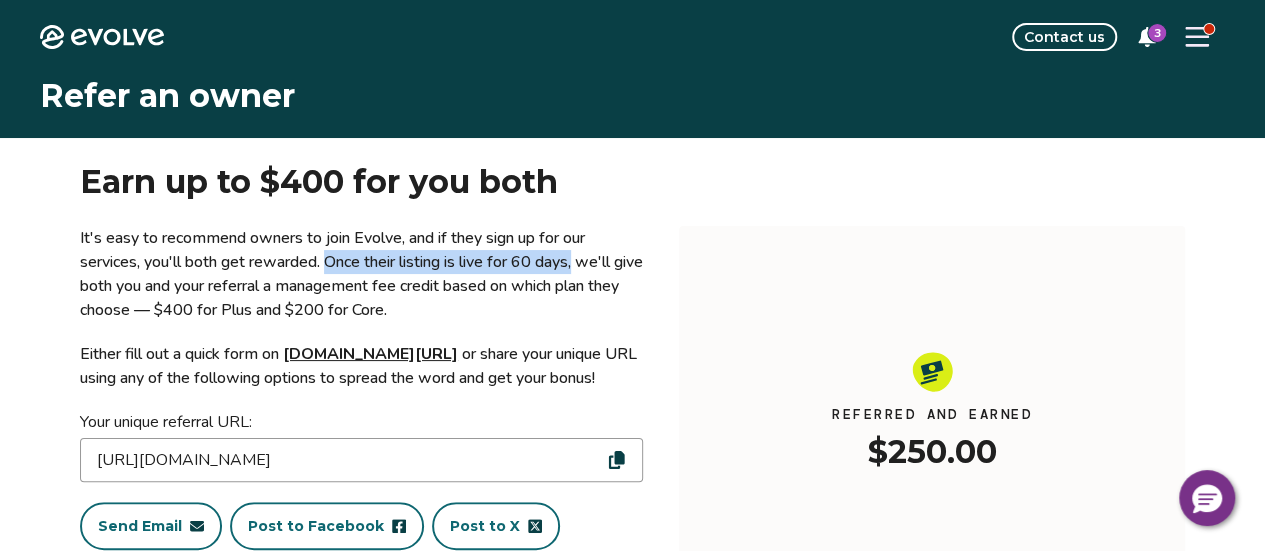 drag, startPoint x: 590, startPoint y: 259, endPoint x: 336, endPoint y: 254, distance: 254.04921 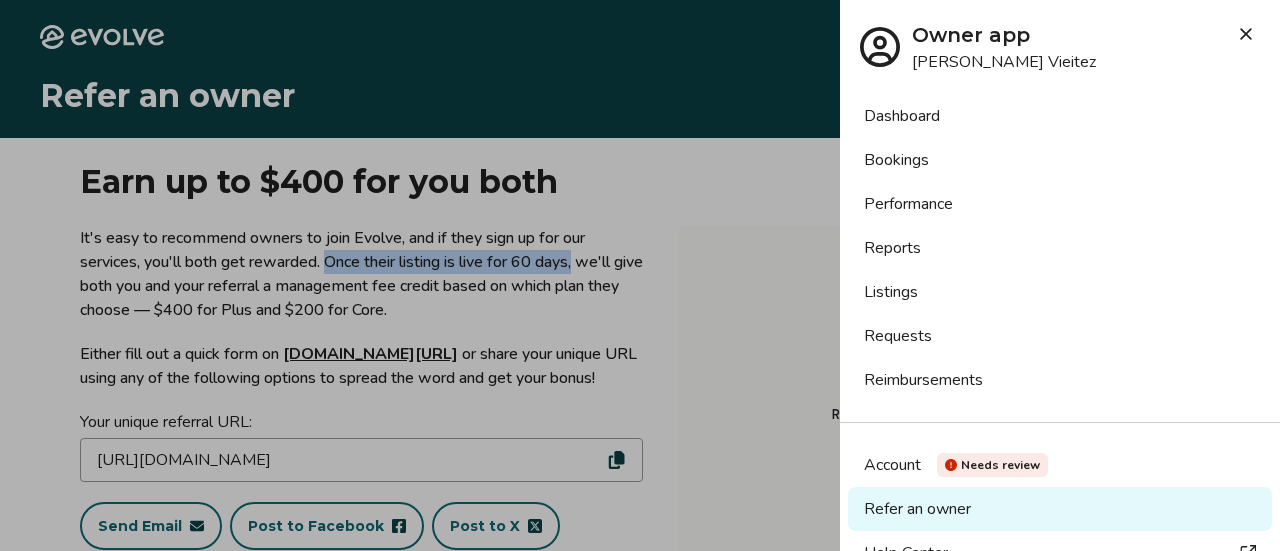 click on "Reimbursements" at bounding box center [1060, 380] 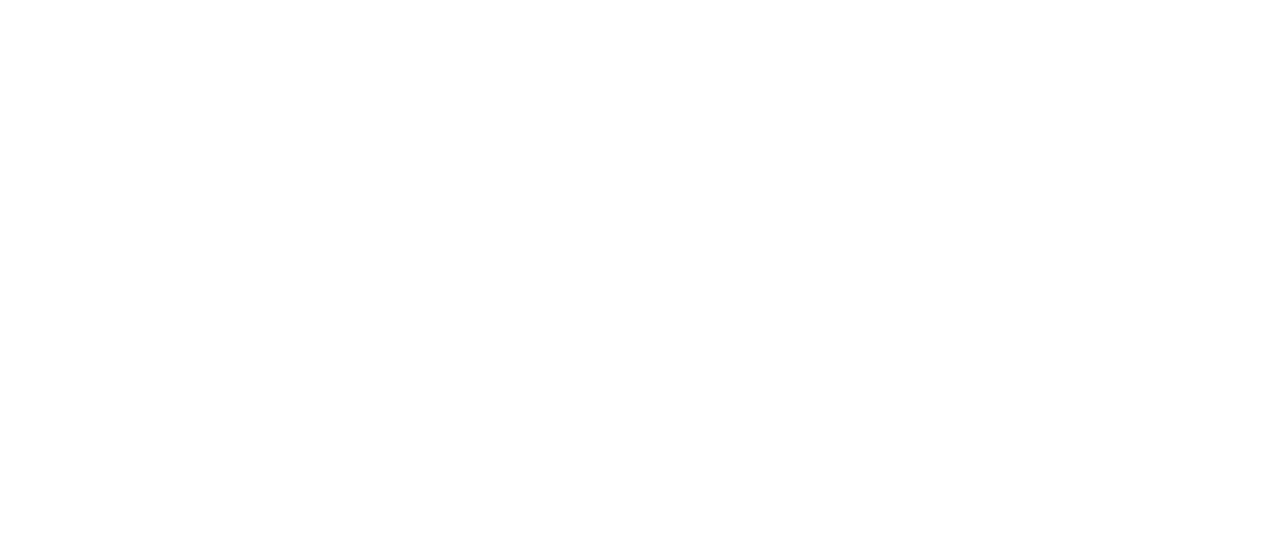 scroll, scrollTop: 0, scrollLeft: 0, axis: both 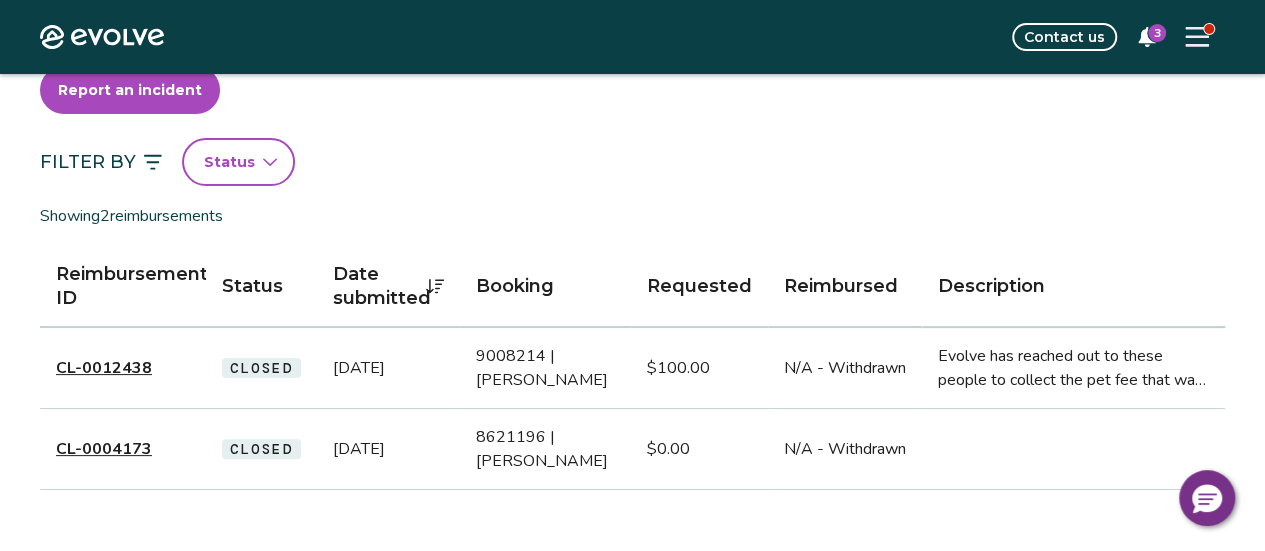 click at bounding box center [1197, 37] 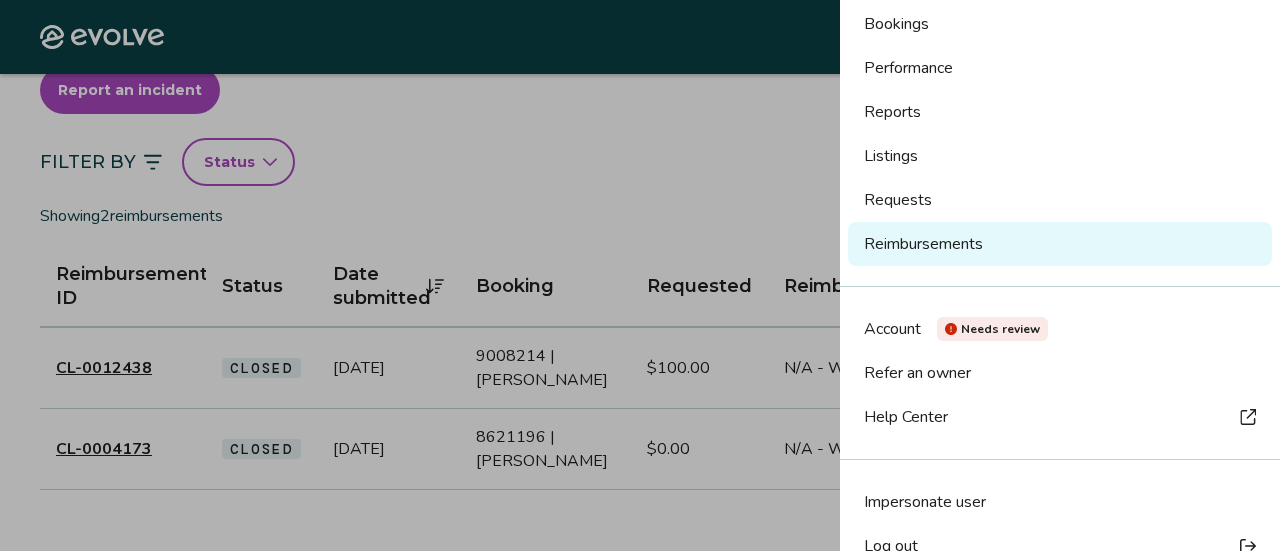 scroll, scrollTop: 162, scrollLeft: 0, axis: vertical 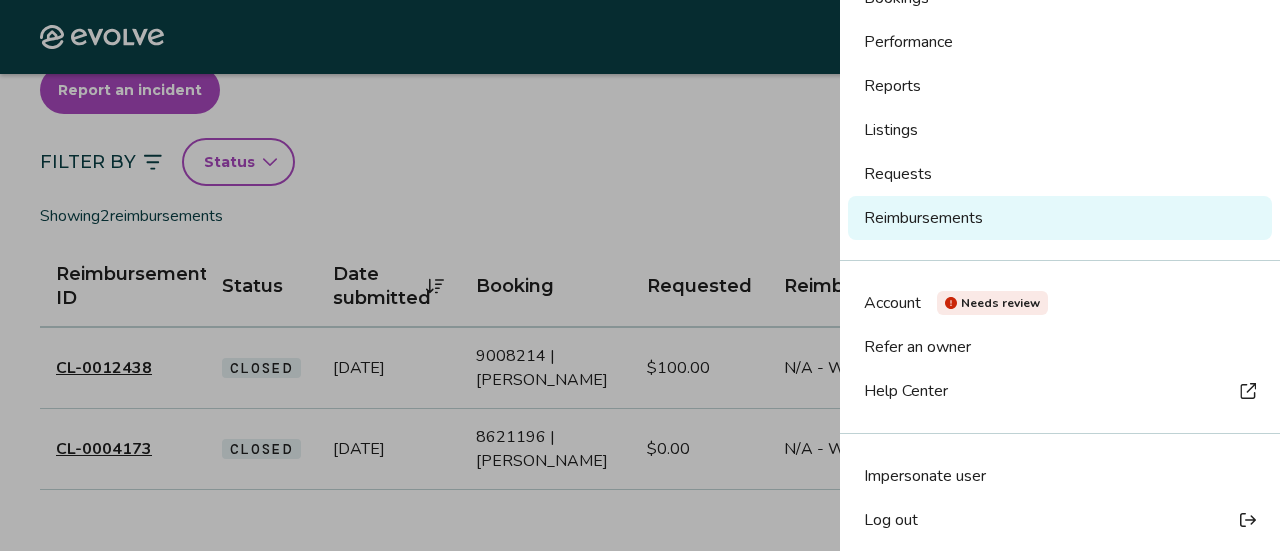 click on "Refer an owner" at bounding box center (917, 347) 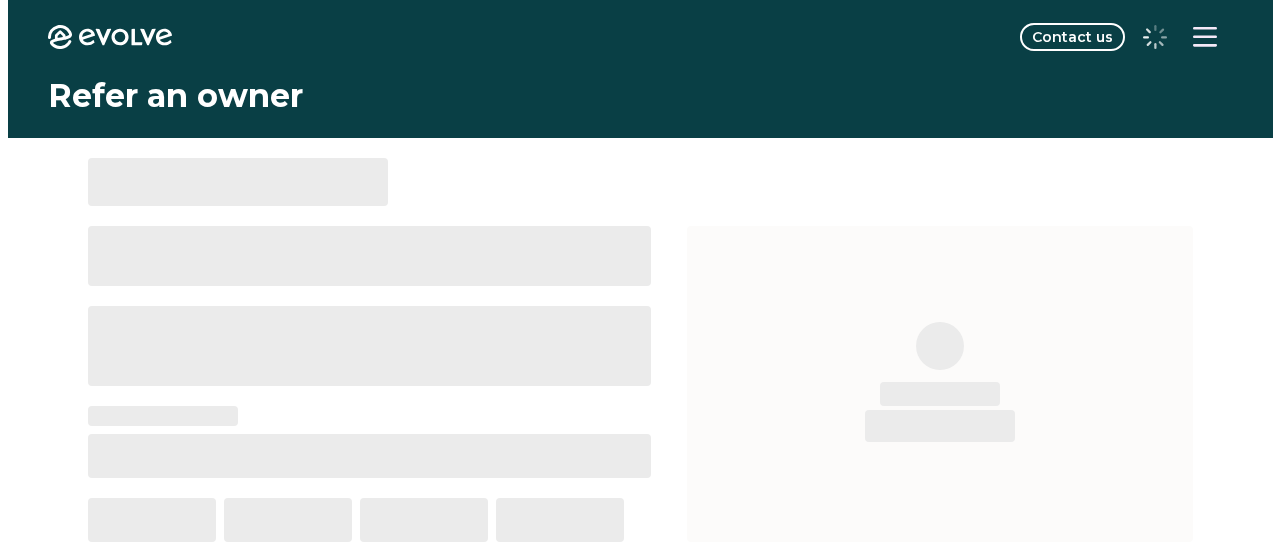 scroll, scrollTop: 0, scrollLeft: 0, axis: both 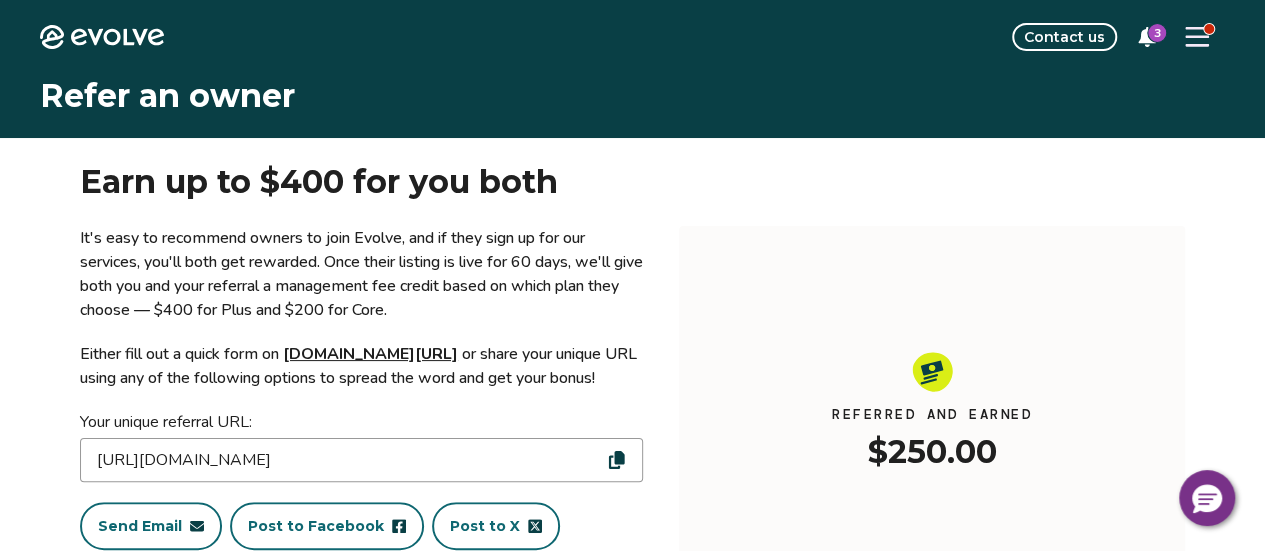 click 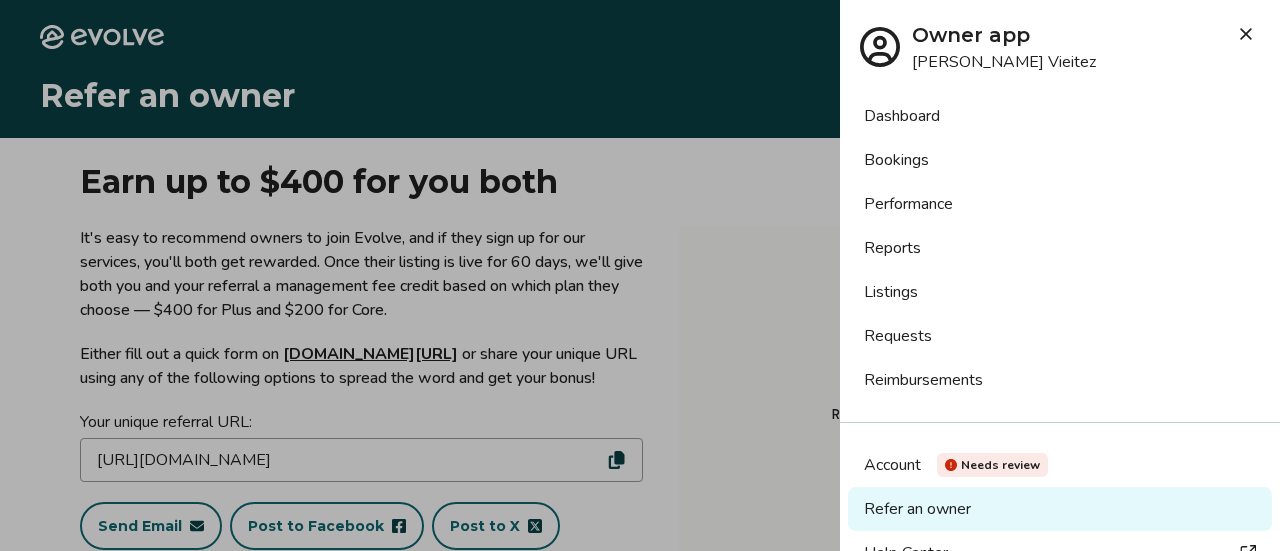 click at bounding box center (640, 275) 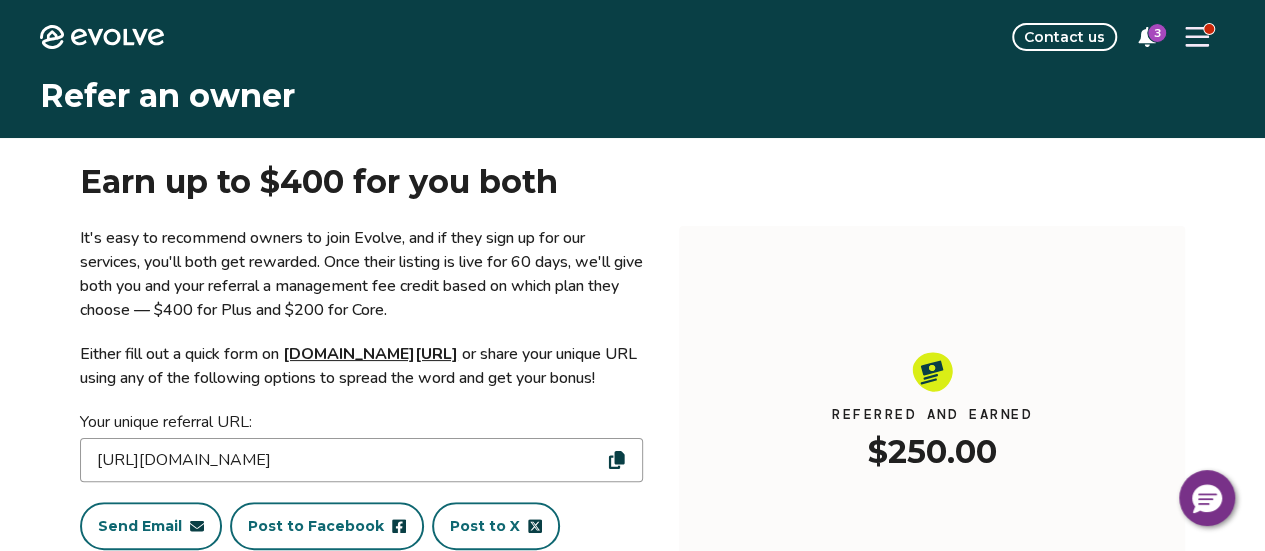 click 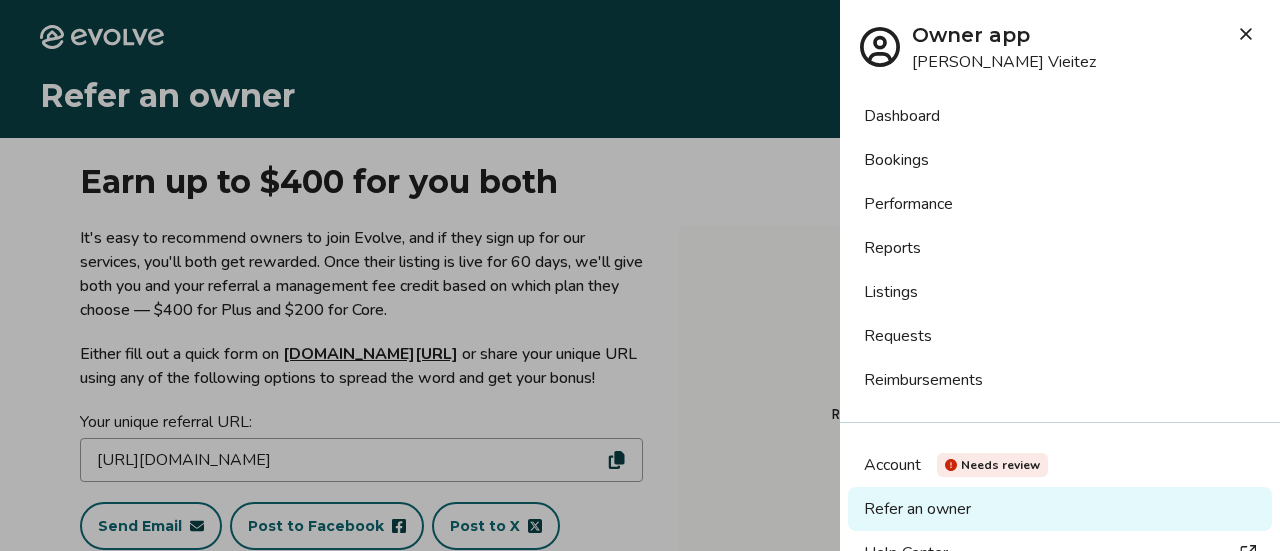click at bounding box center (640, 275) 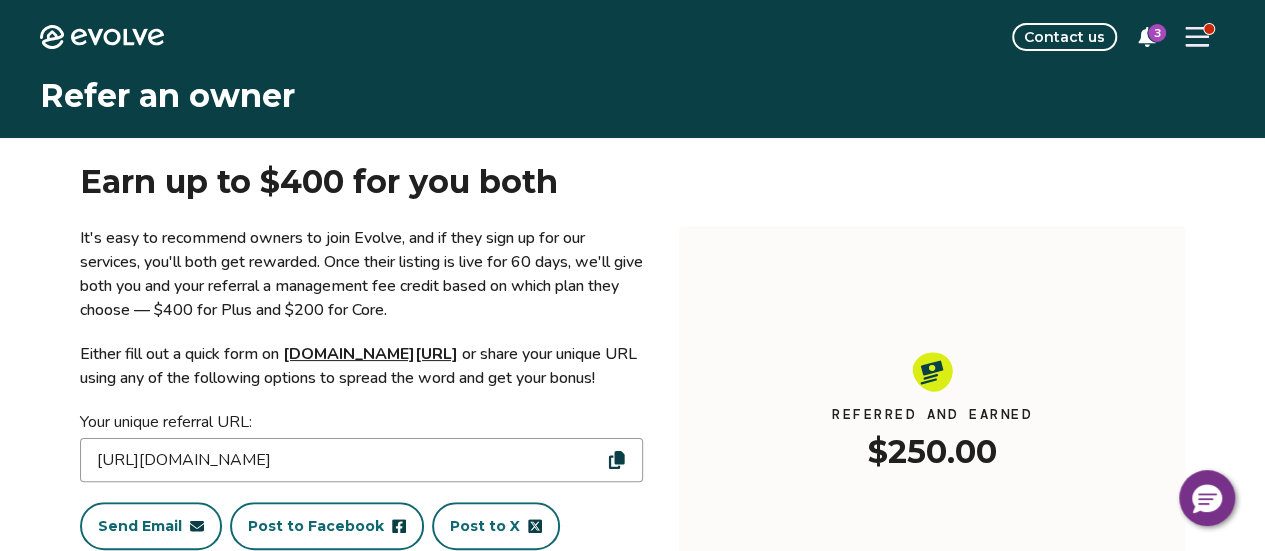 click at bounding box center [1197, 37] 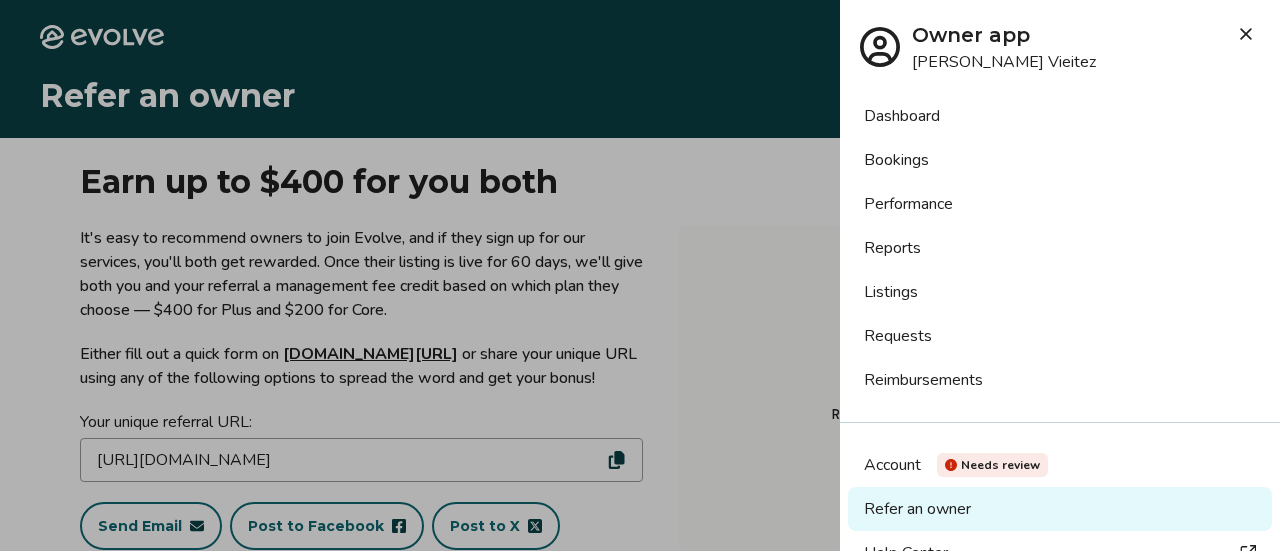 click on "Bookings" at bounding box center [1060, 160] 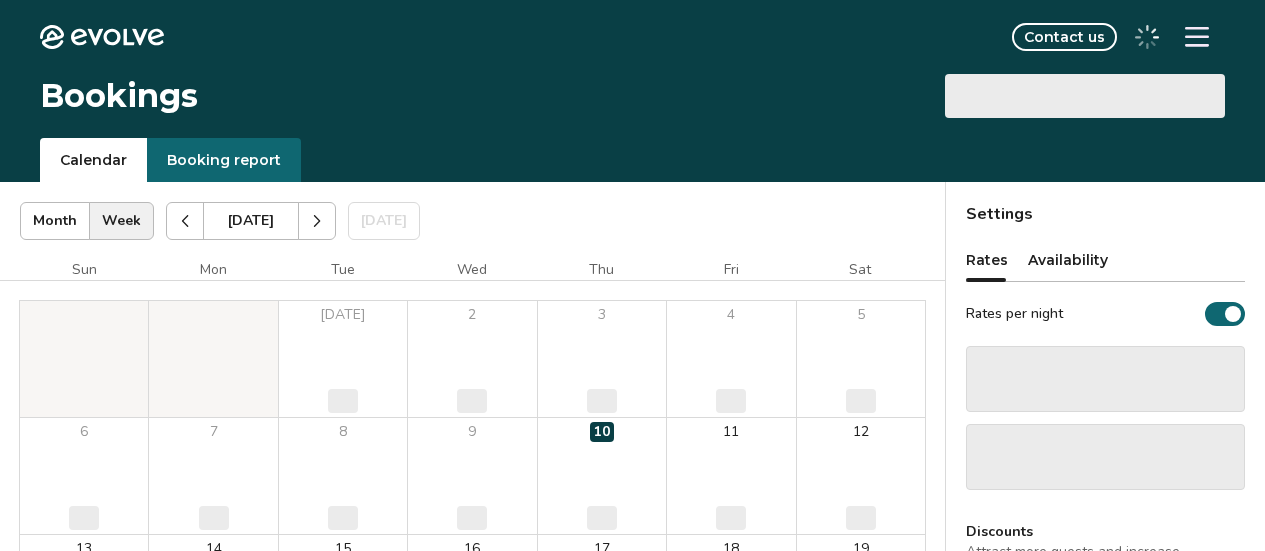 scroll, scrollTop: 0, scrollLeft: 0, axis: both 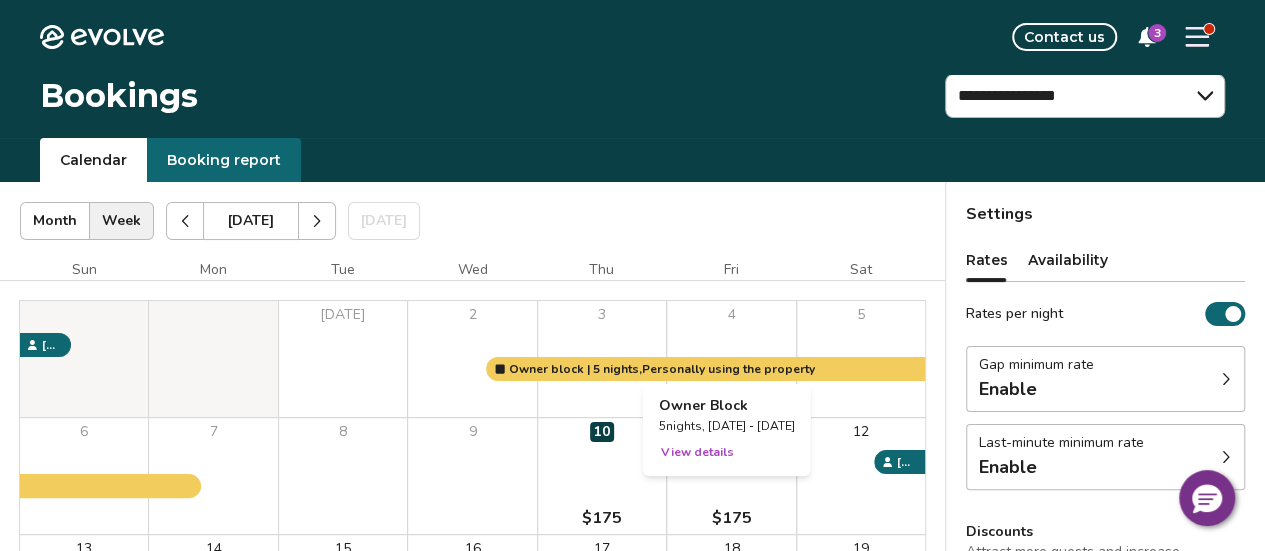 click on "View details" at bounding box center [697, 452] 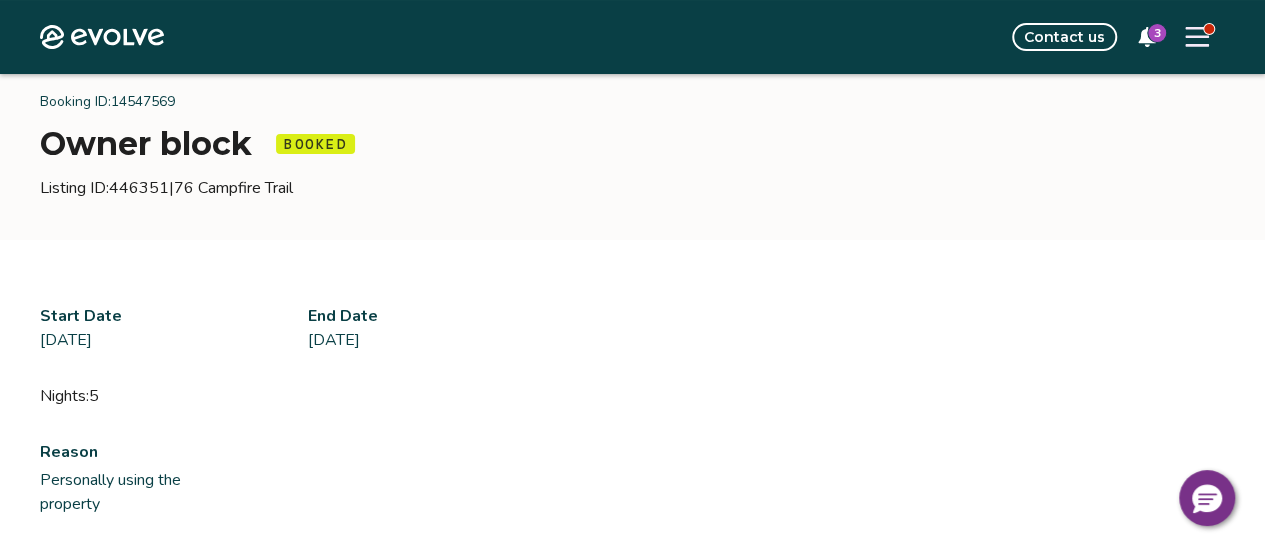 scroll, scrollTop: 54, scrollLeft: 0, axis: vertical 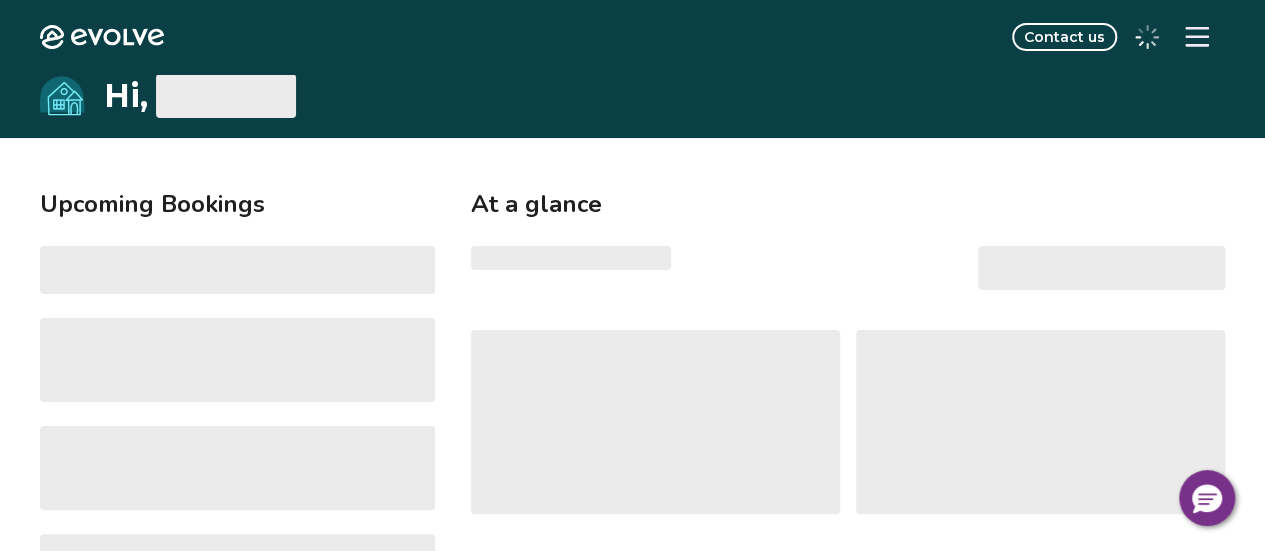 click at bounding box center (1197, 37) 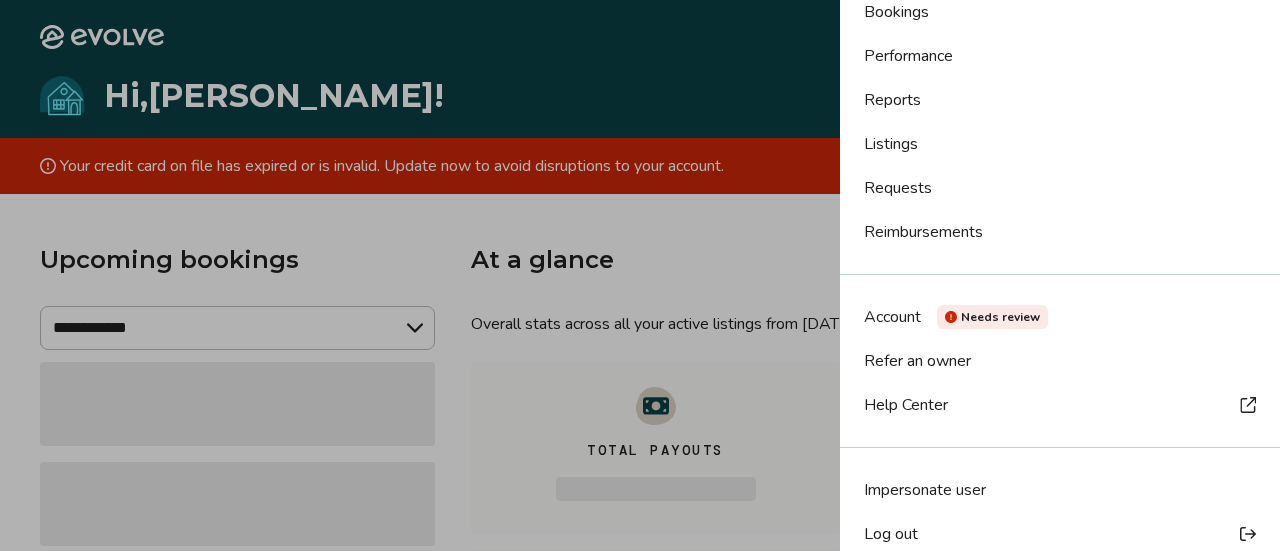 scroll, scrollTop: 172, scrollLeft: 0, axis: vertical 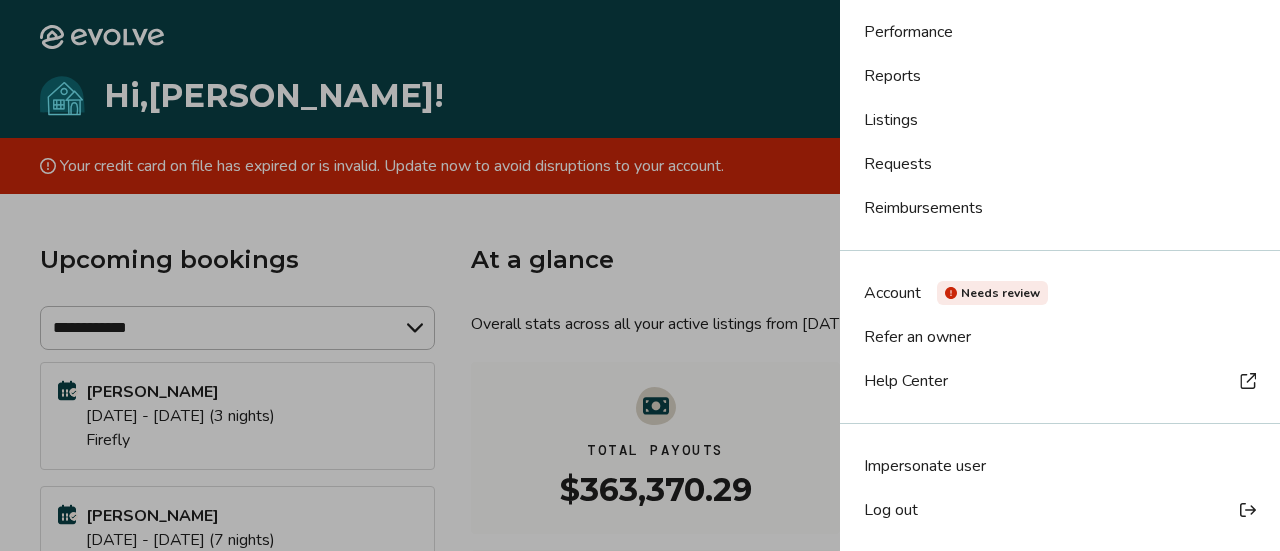 click on "Refer an owner" at bounding box center (1060, 337) 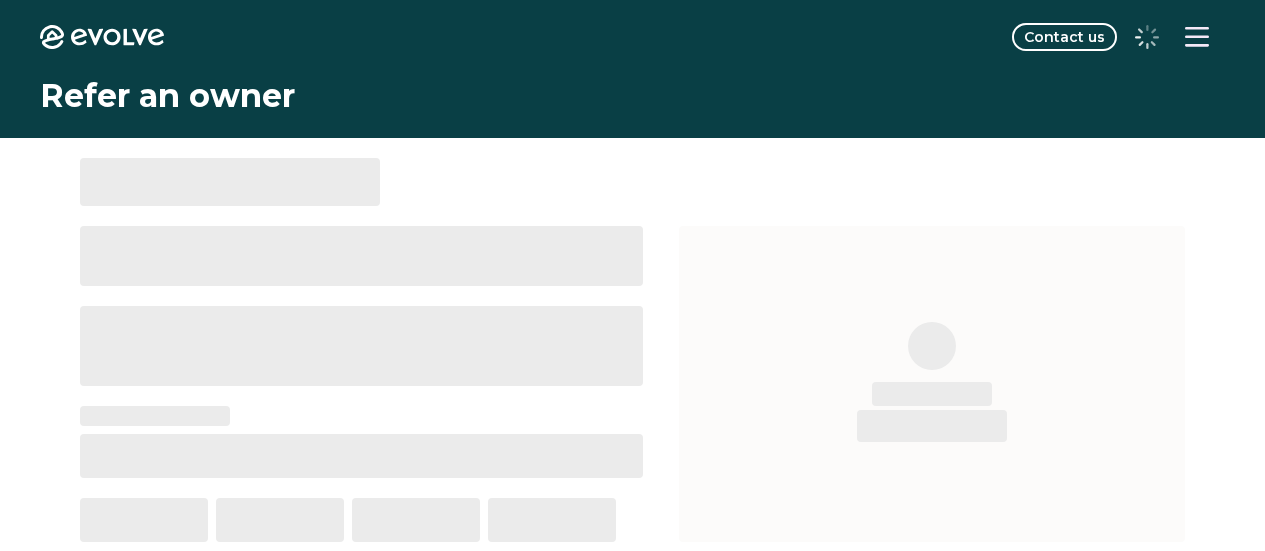 scroll, scrollTop: 0, scrollLeft: 0, axis: both 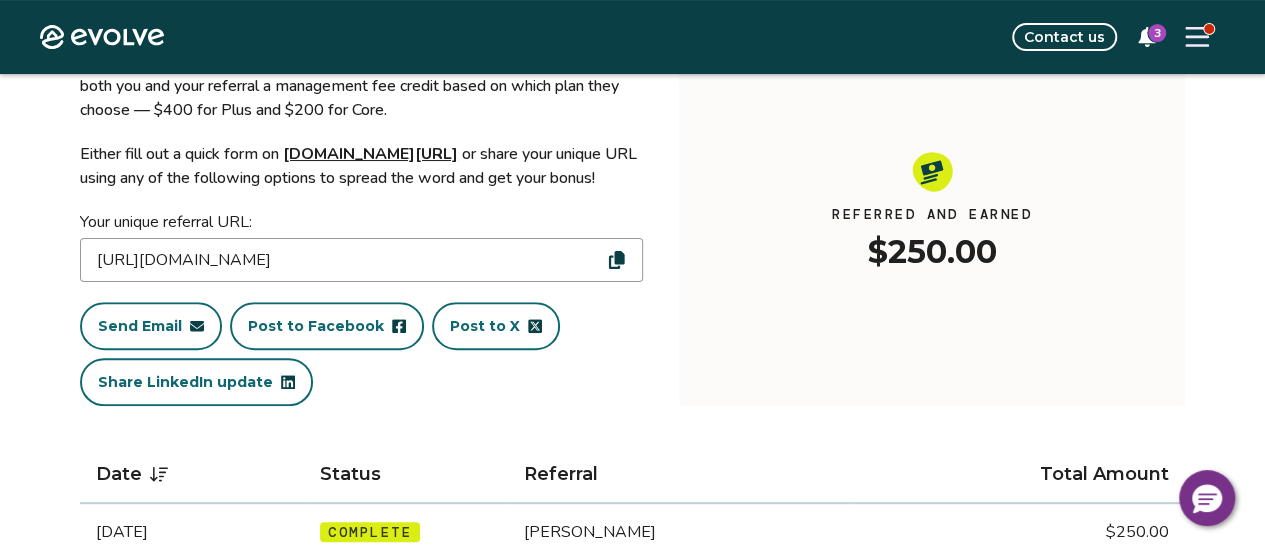 click on "[URL][DOMAIN_NAME]" at bounding box center (361, 260) 